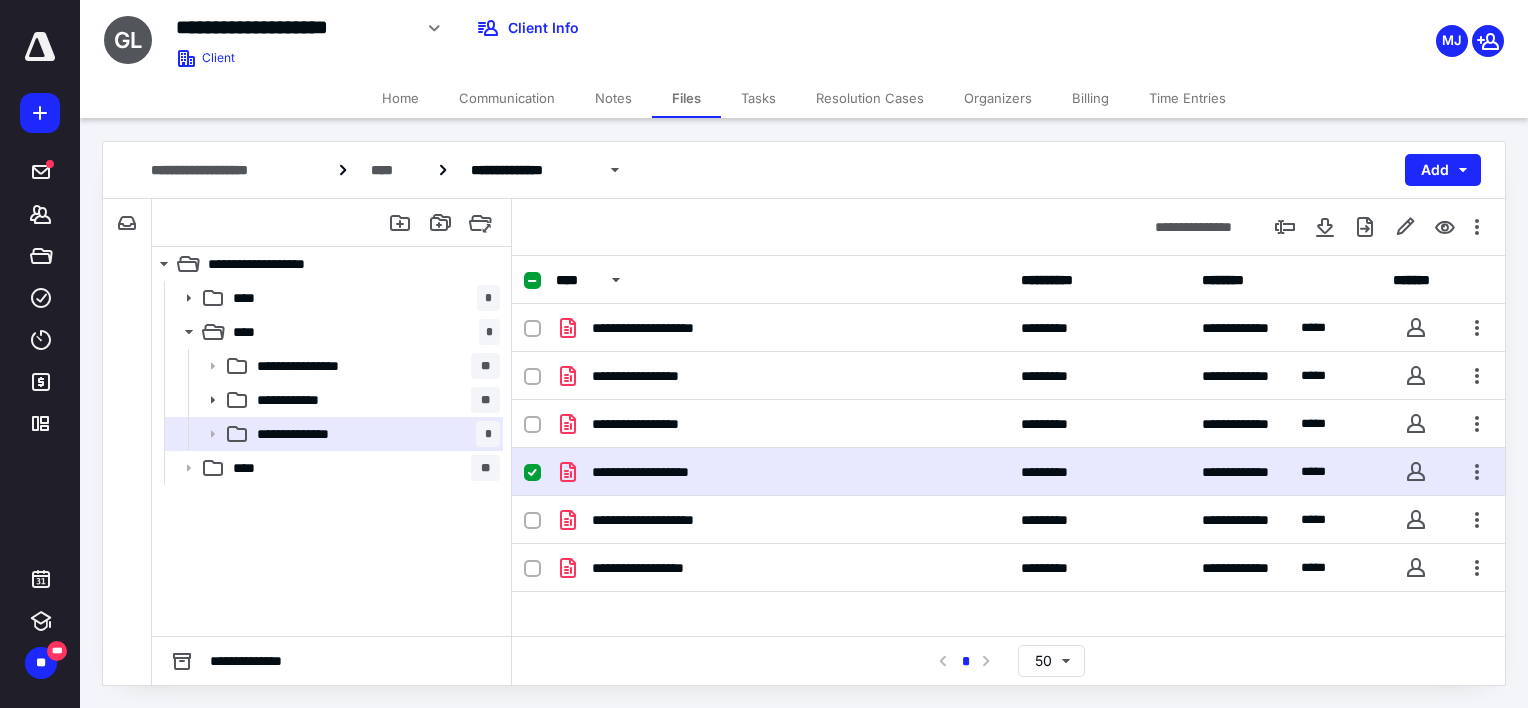 scroll, scrollTop: 0, scrollLeft: 0, axis: both 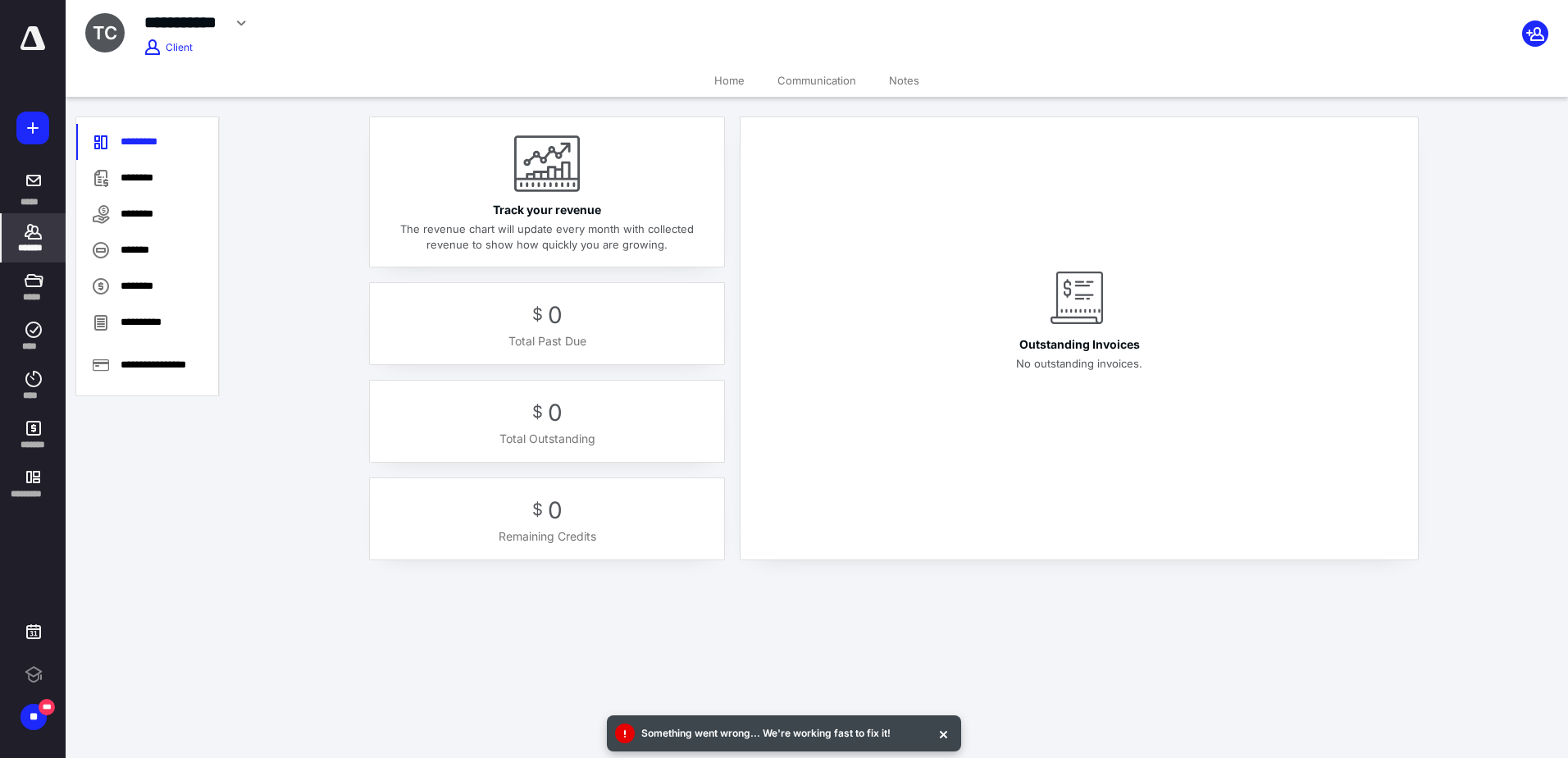 click on "*******" at bounding box center (34, 248) 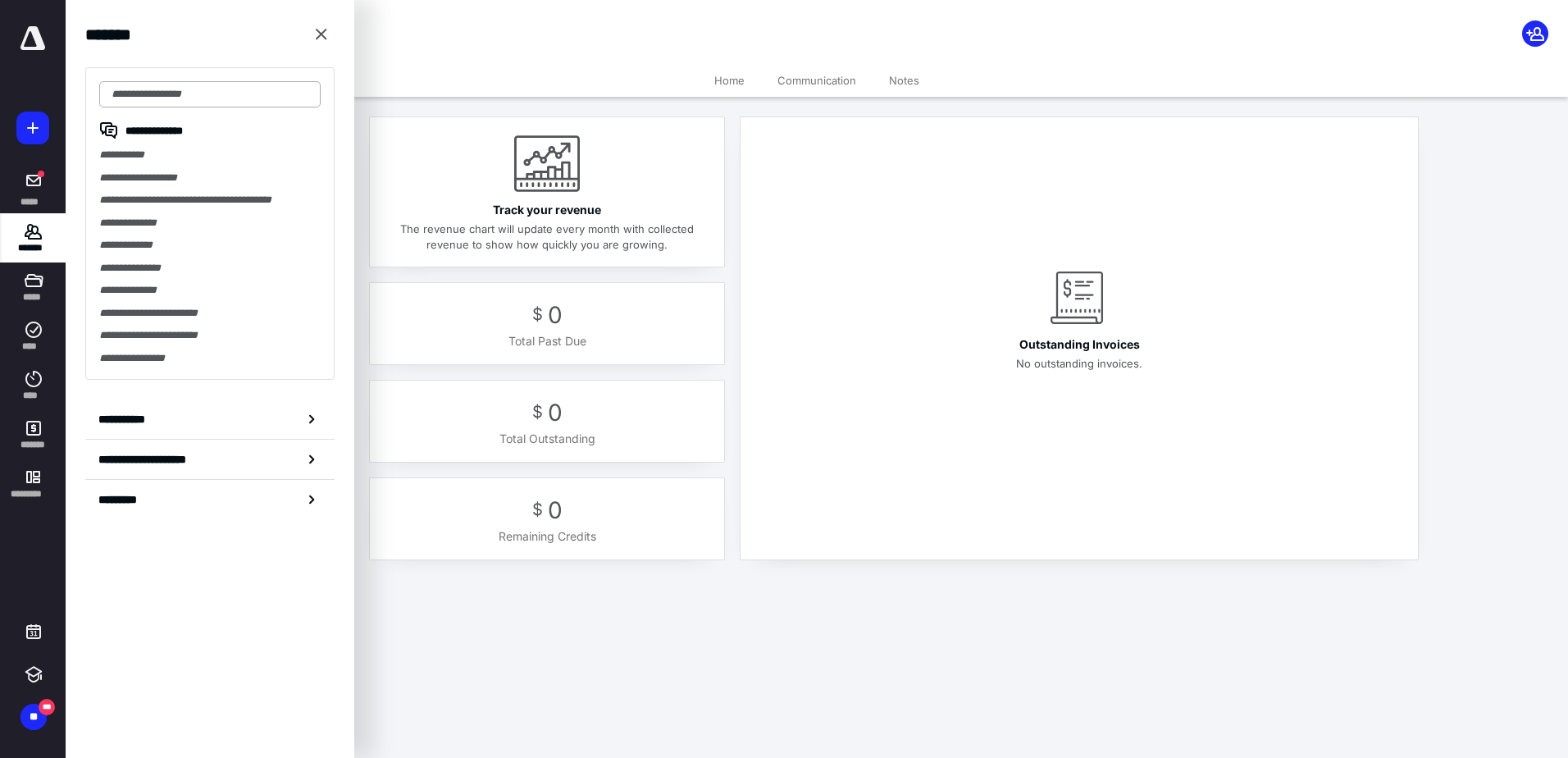 click at bounding box center [210, 94] 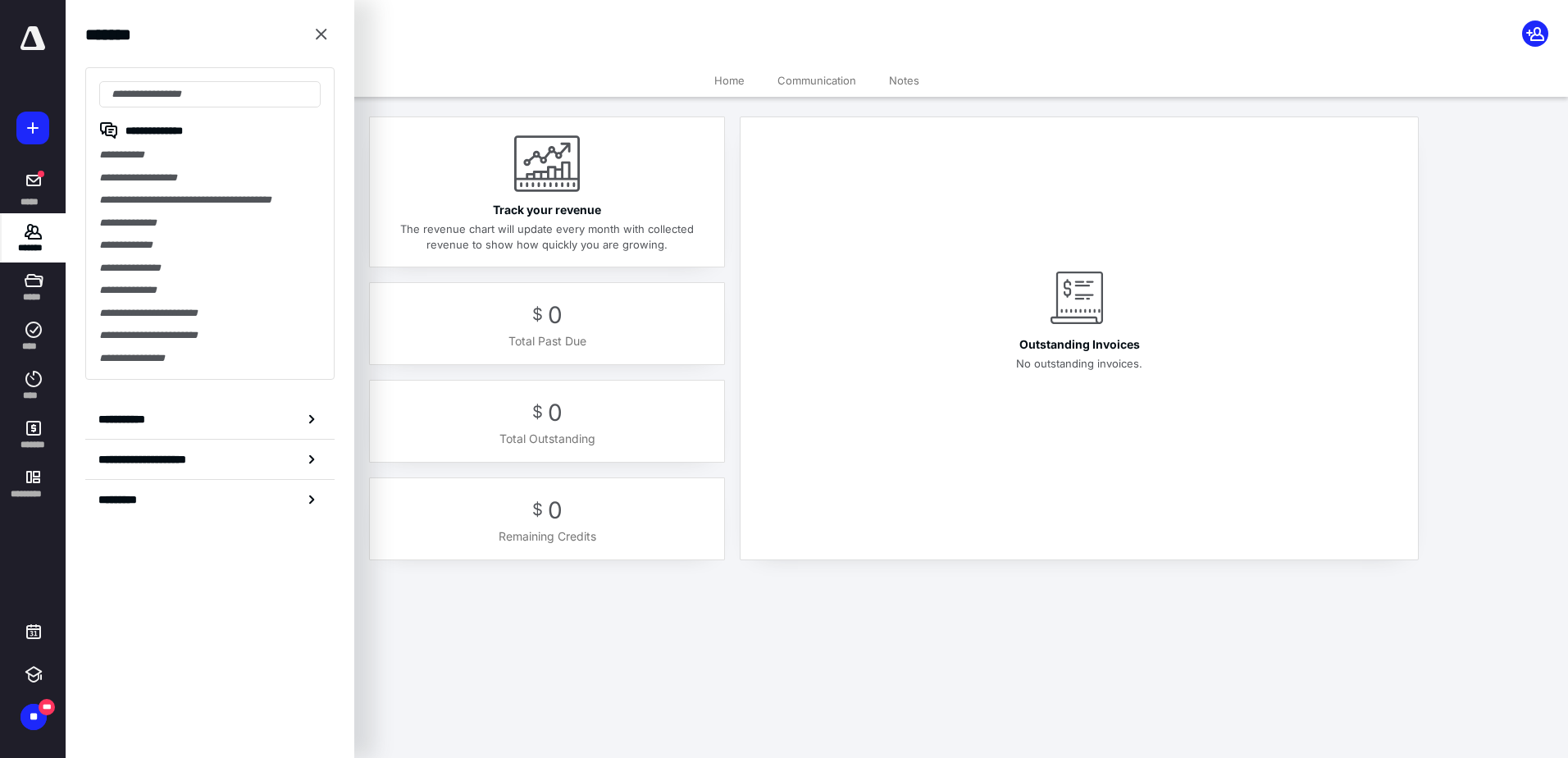 click on "**********" at bounding box center [210, 223] 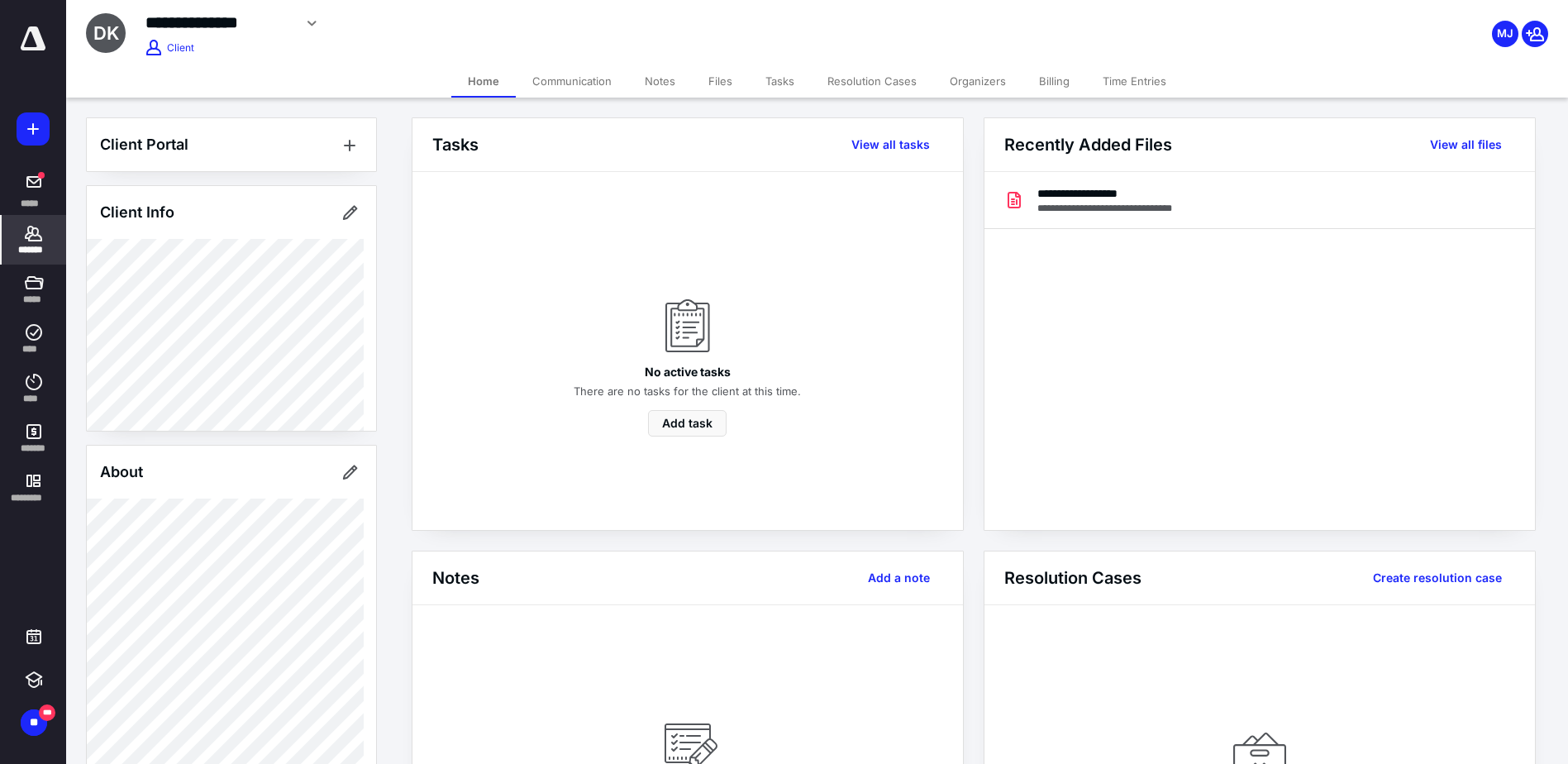 click 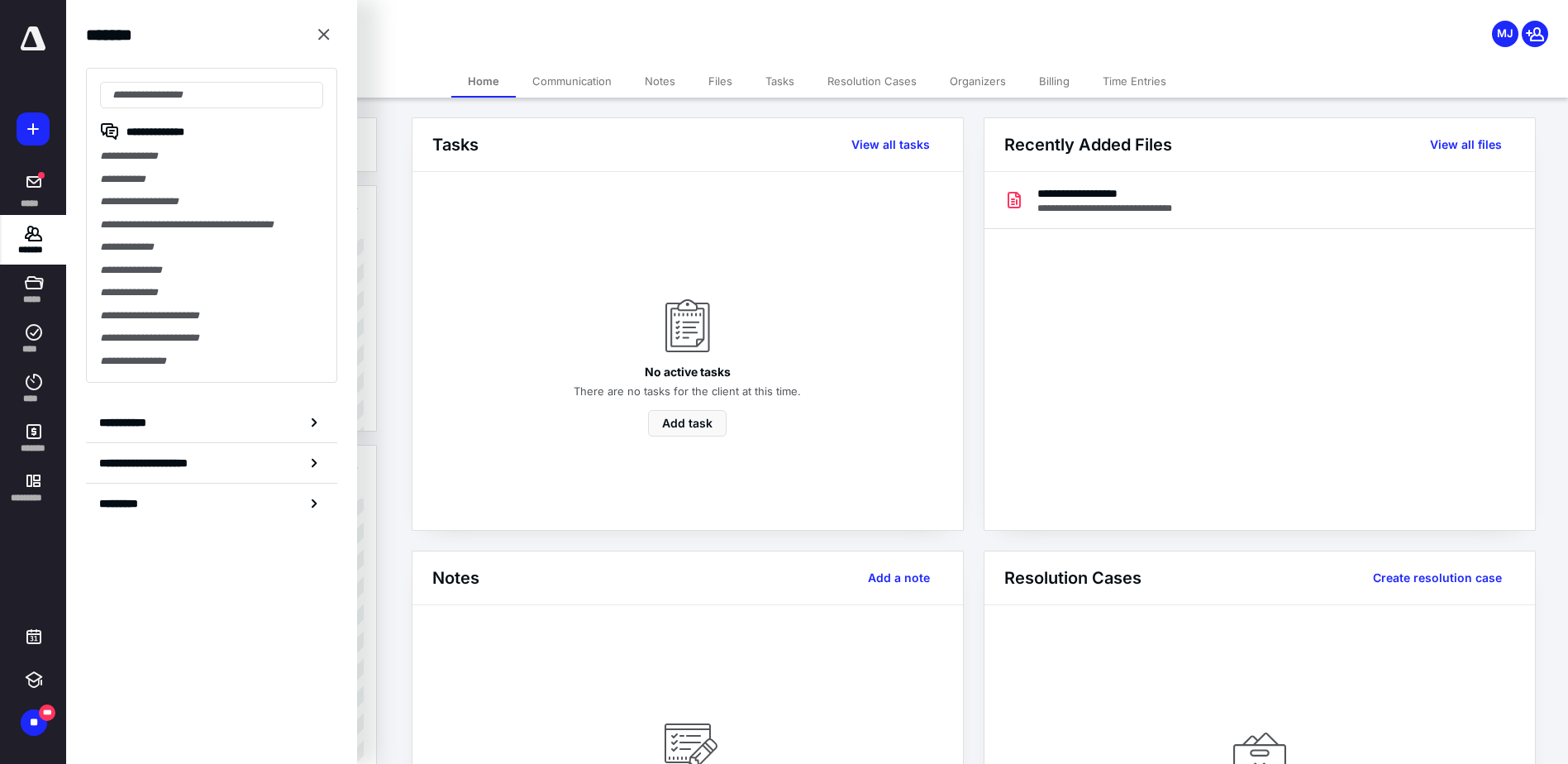 click on "**********" at bounding box center [212, 225] 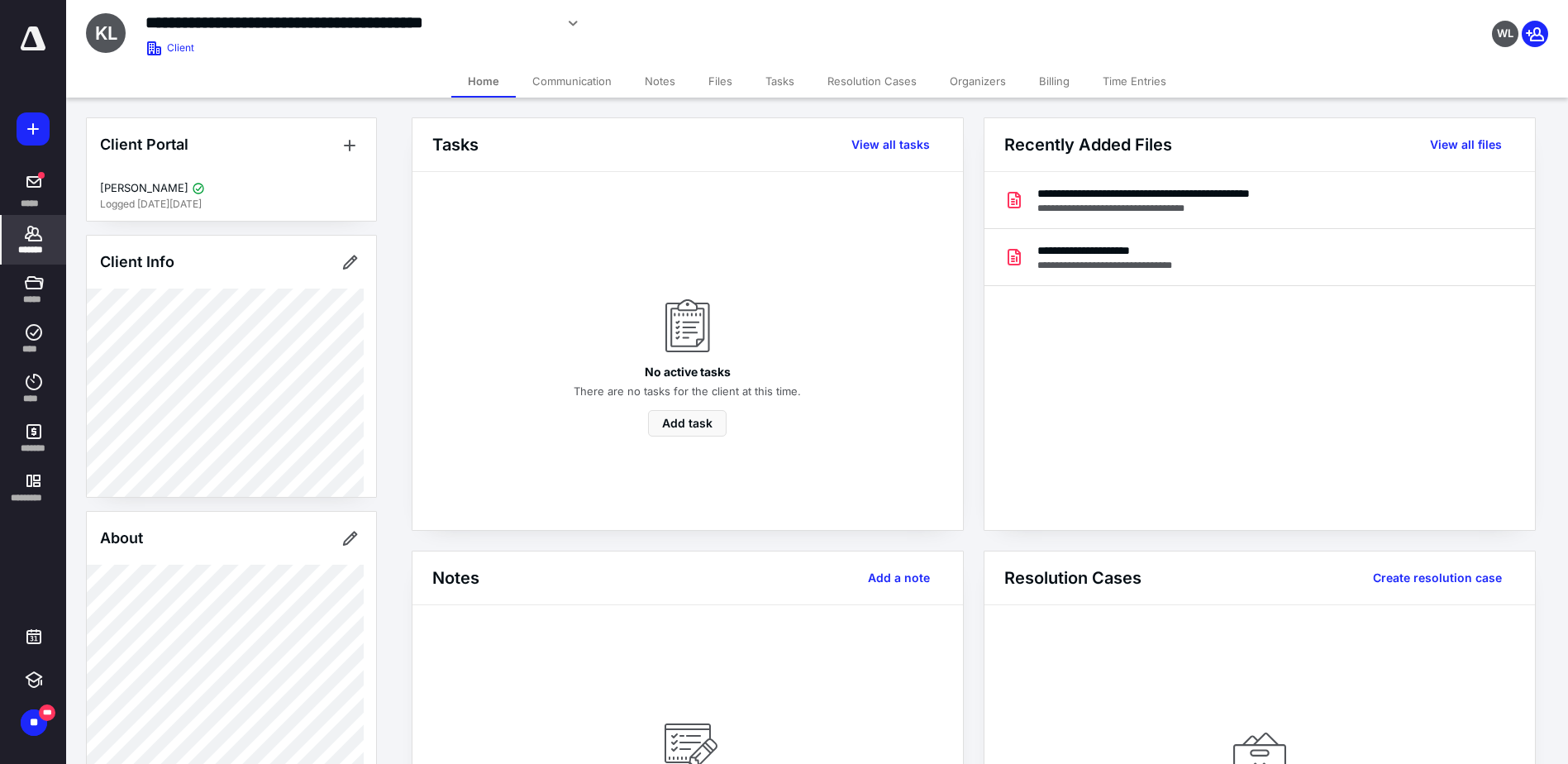 click on "Files" at bounding box center [720, 81] 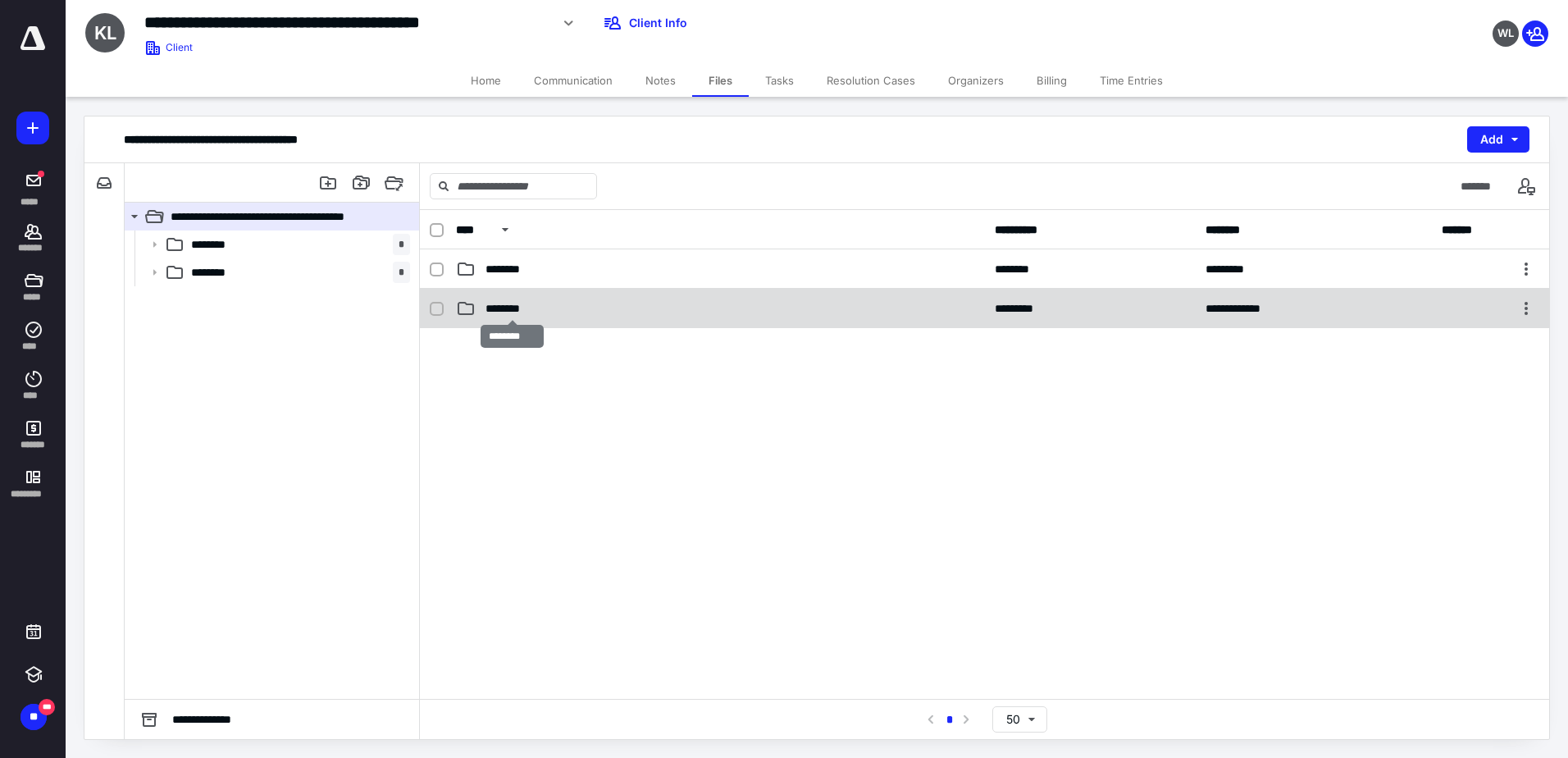 click on "********" at bounding box center (512, 308) 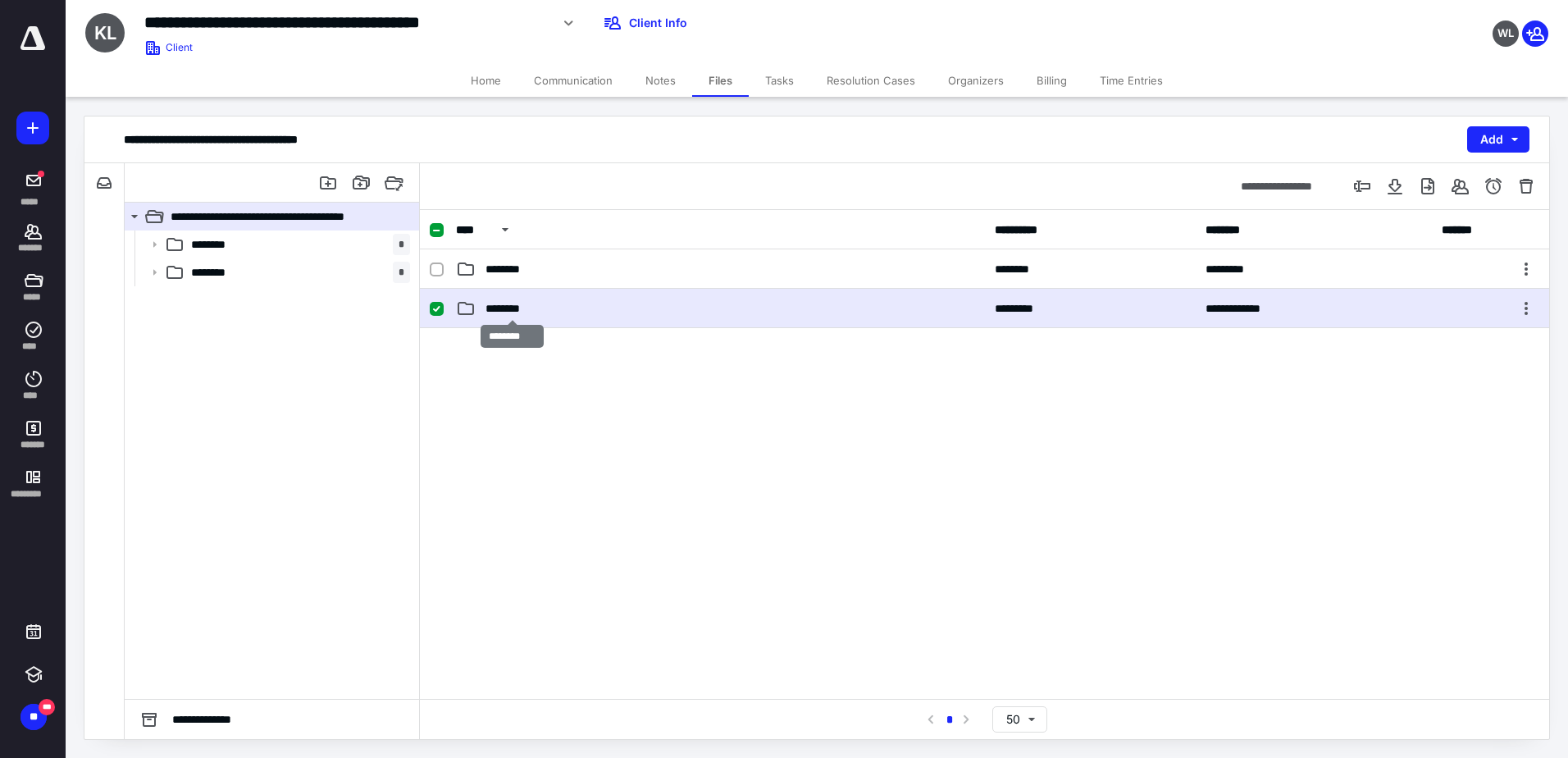 click on "********" at bounding box center (512, 308) 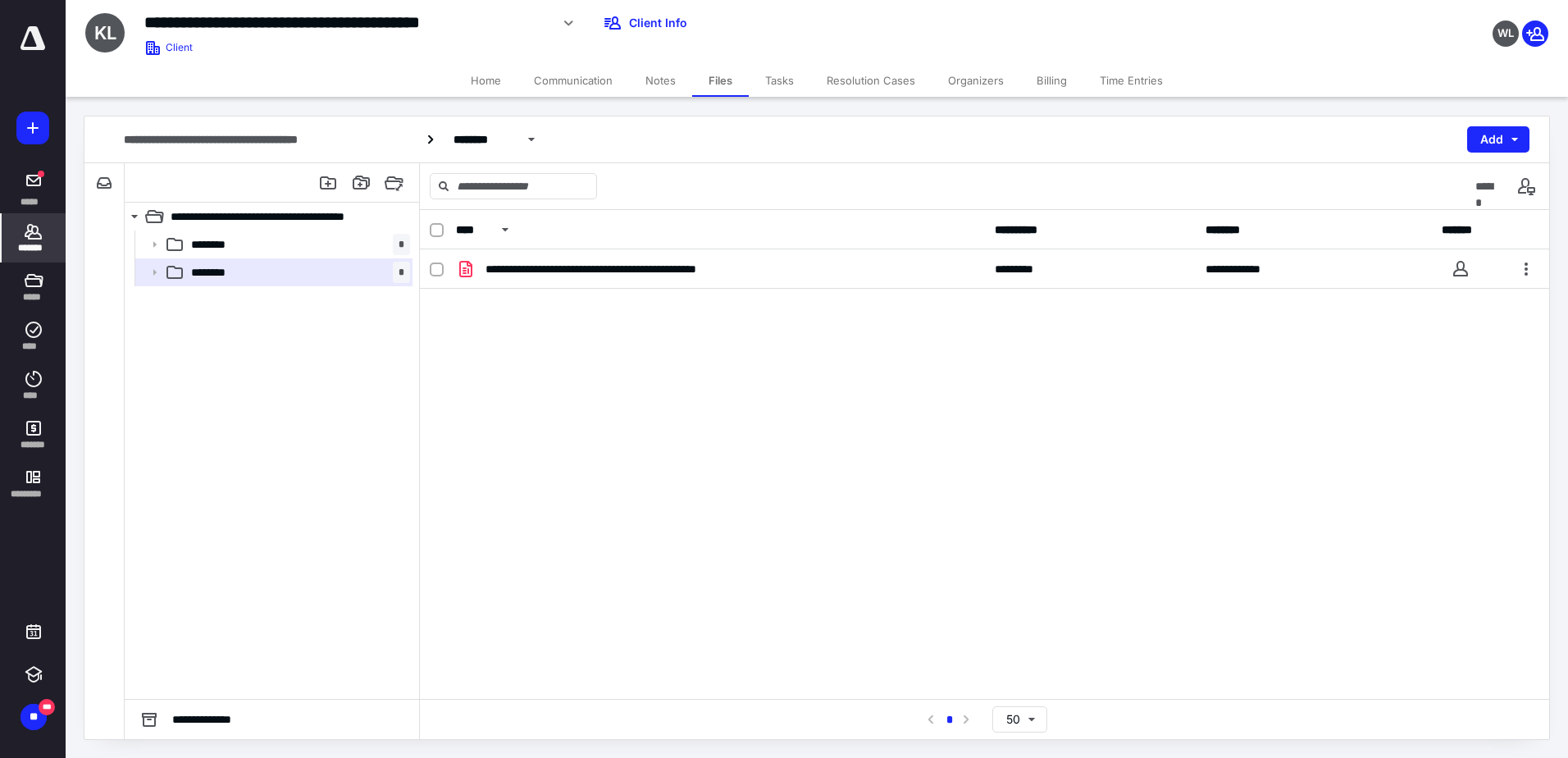 click 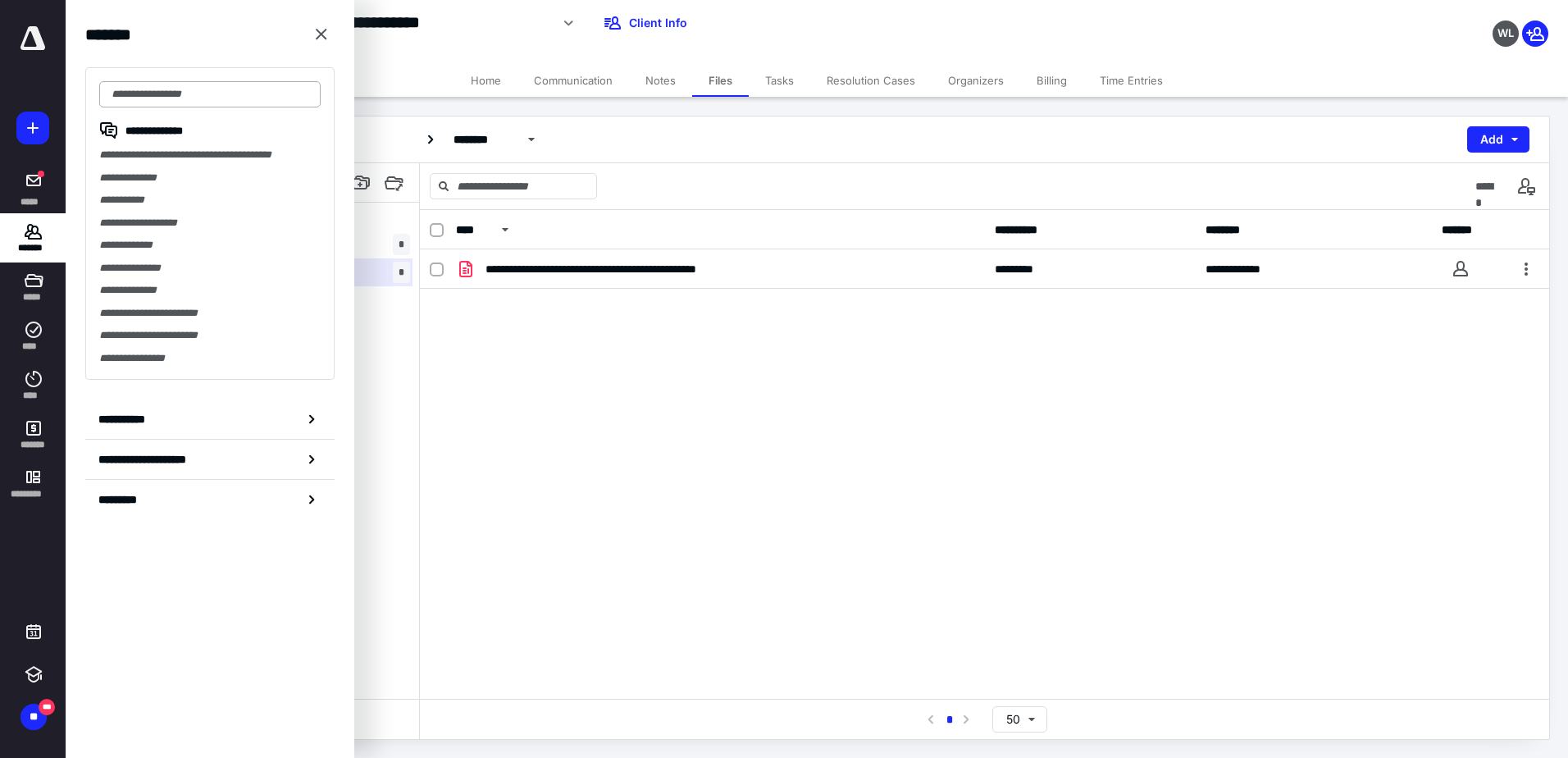click at bounding box center [210, 94] 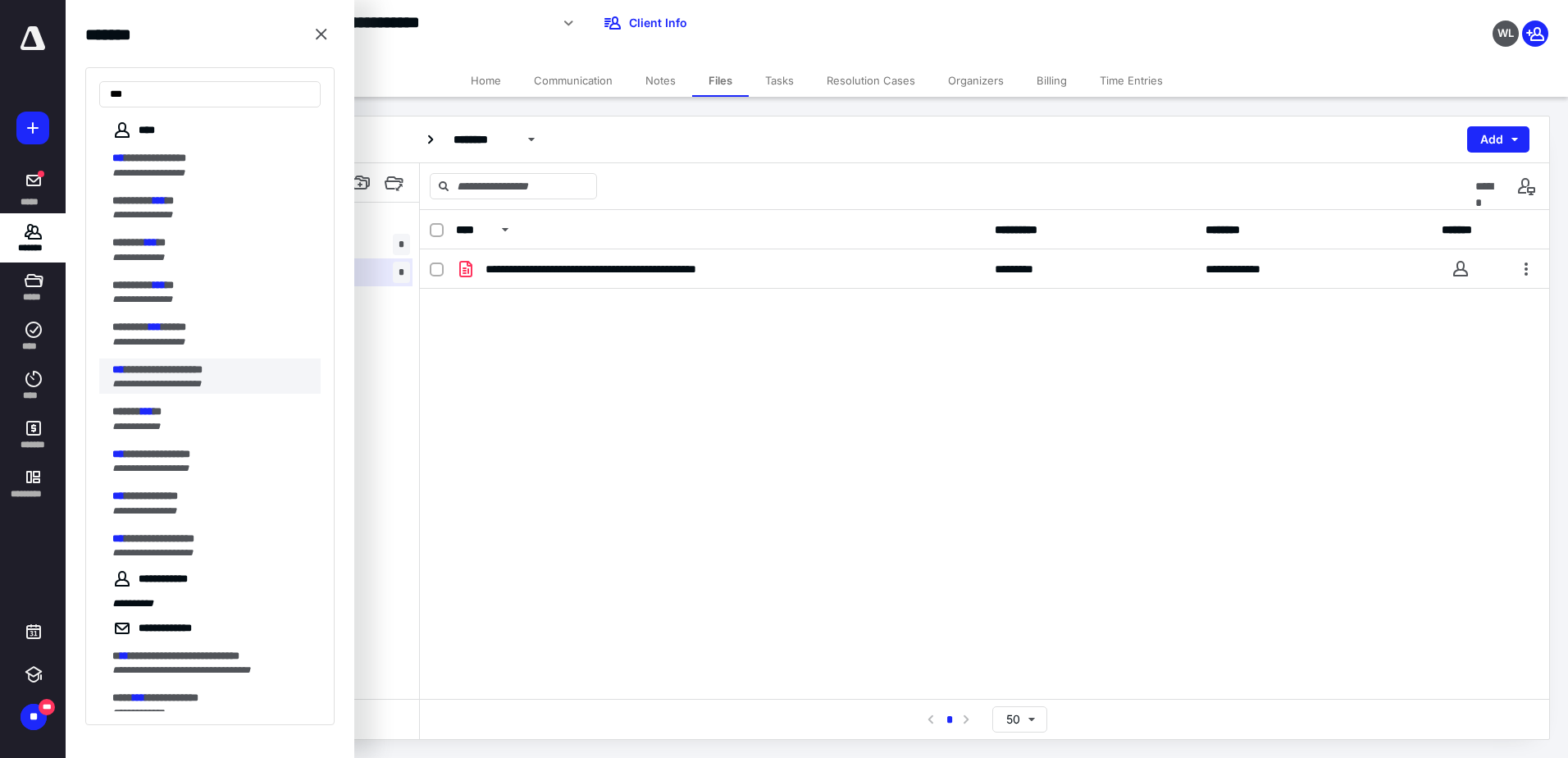 type on "***" 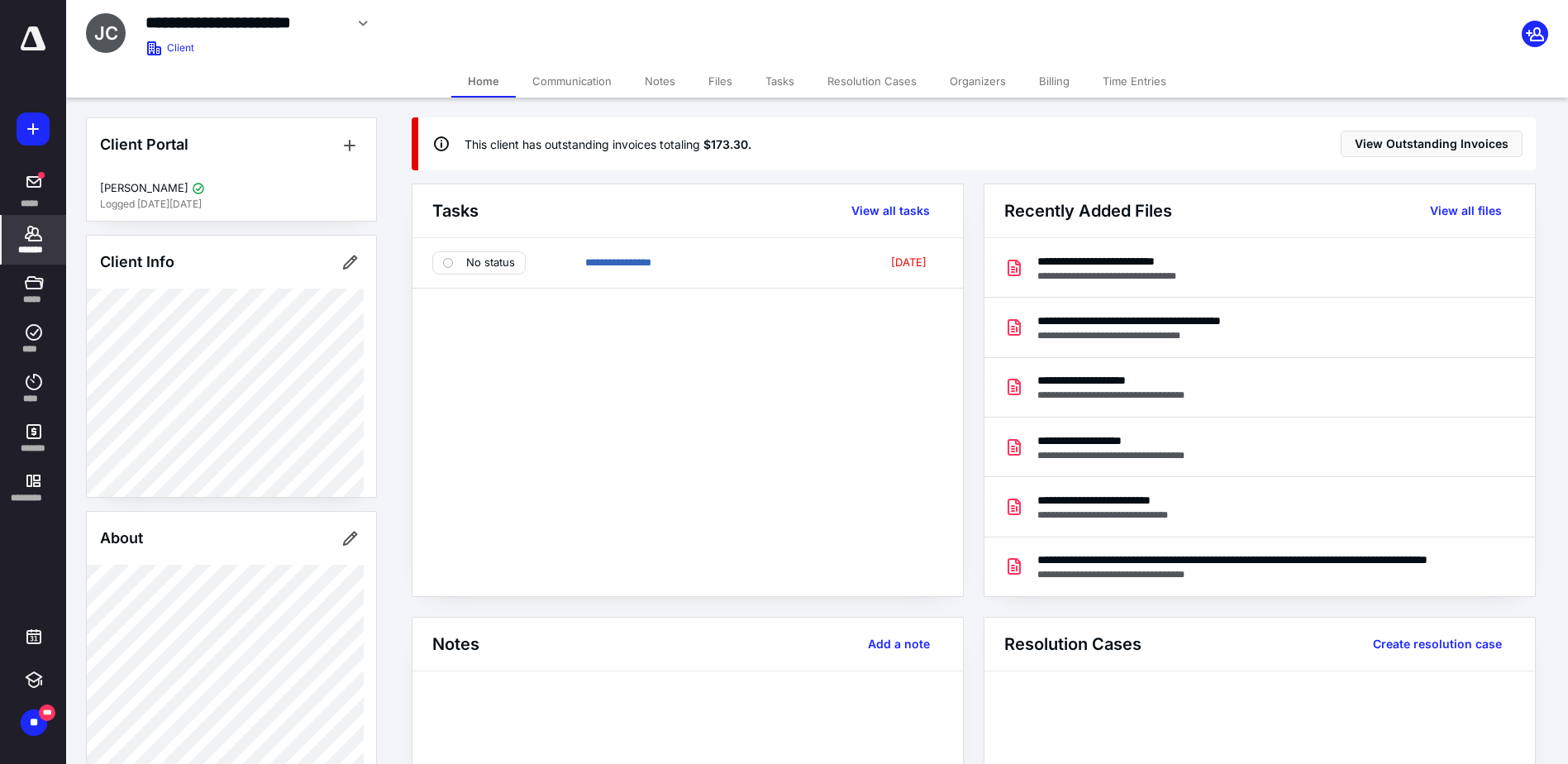 click on "Files" at bounding box center [720, 81] 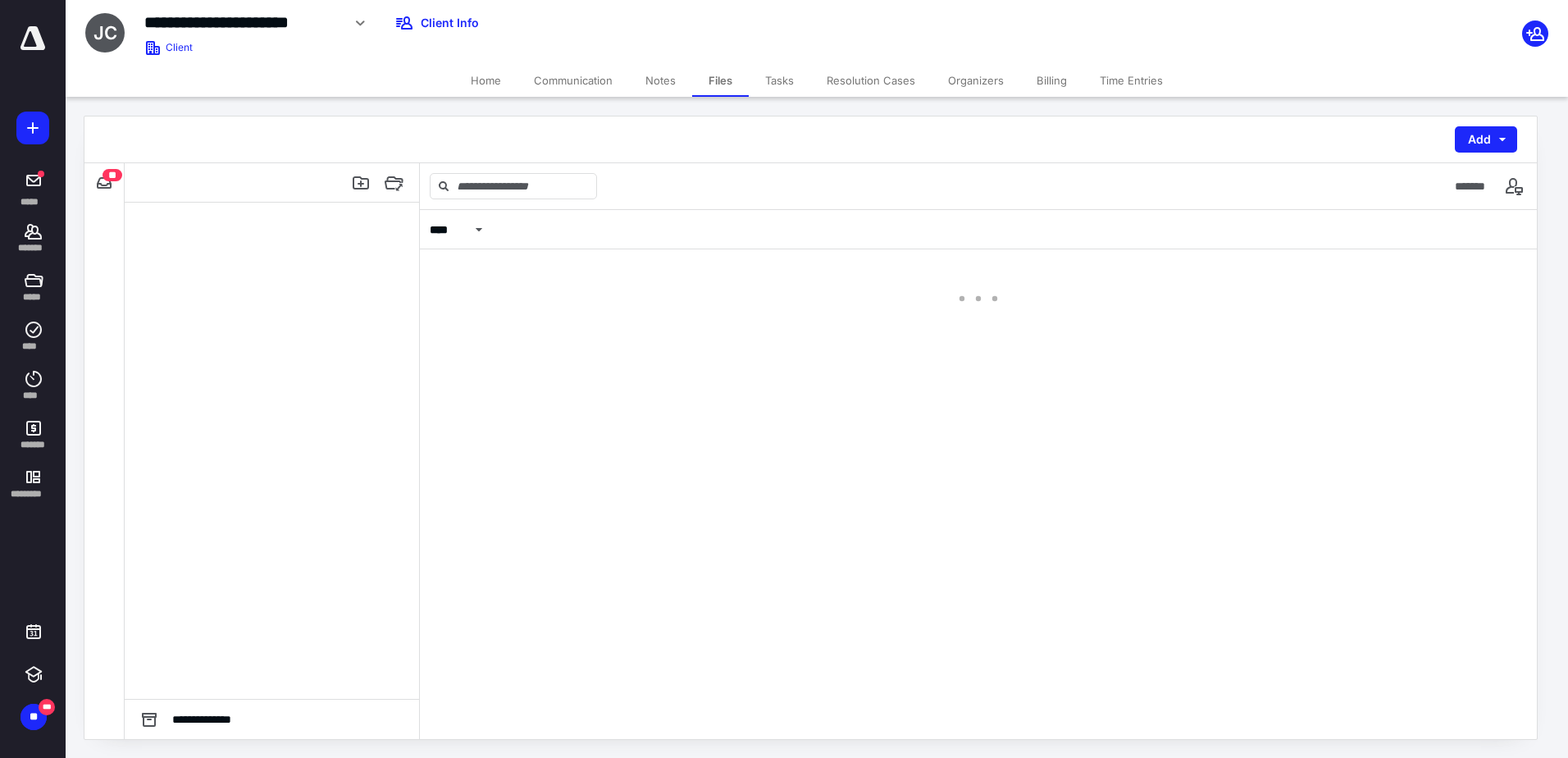 click on "Files" at bounding box center (720, 80) 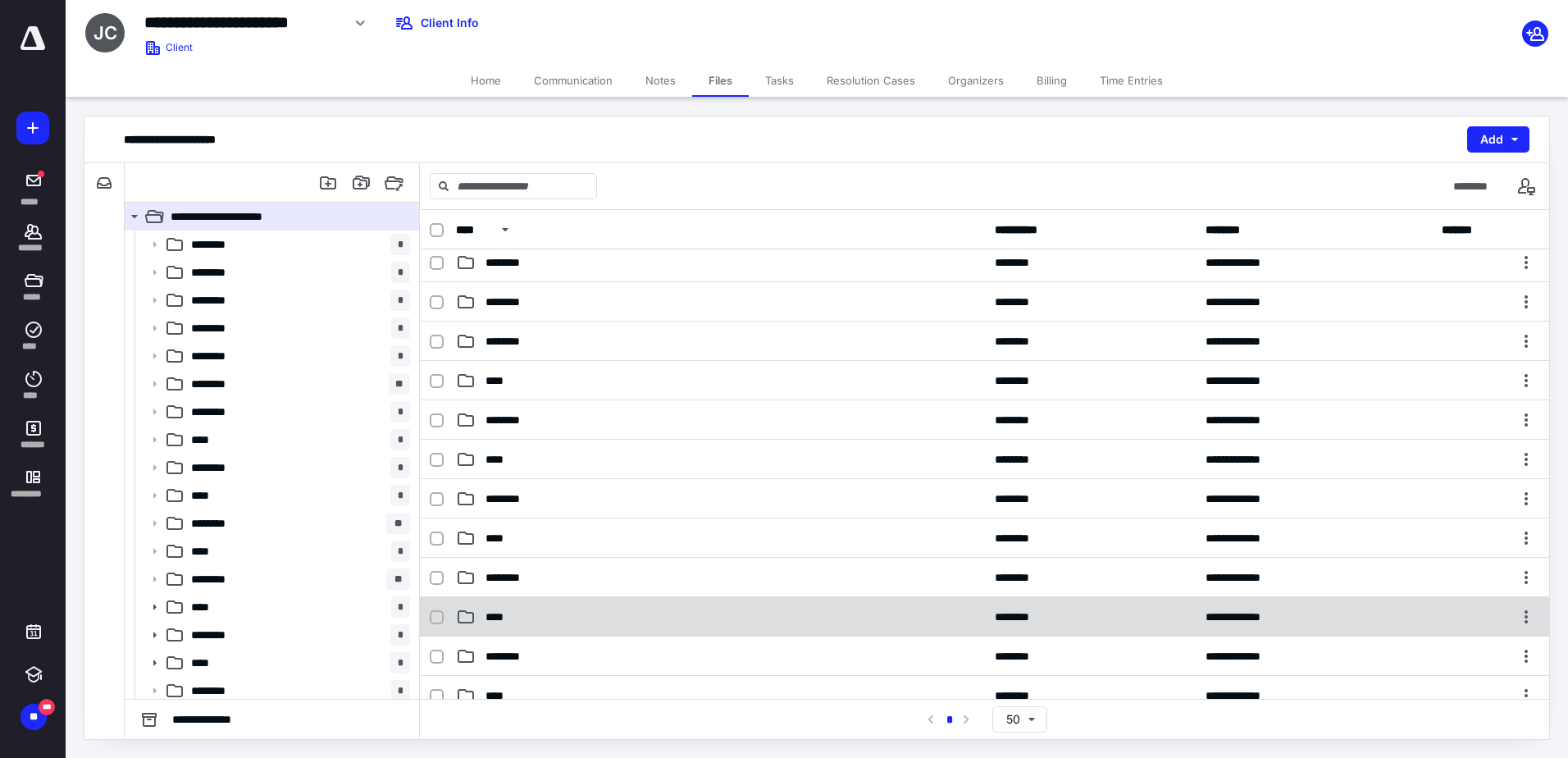 scroll, scrollTop: 328, scrollLeft: 0, axis: vertical 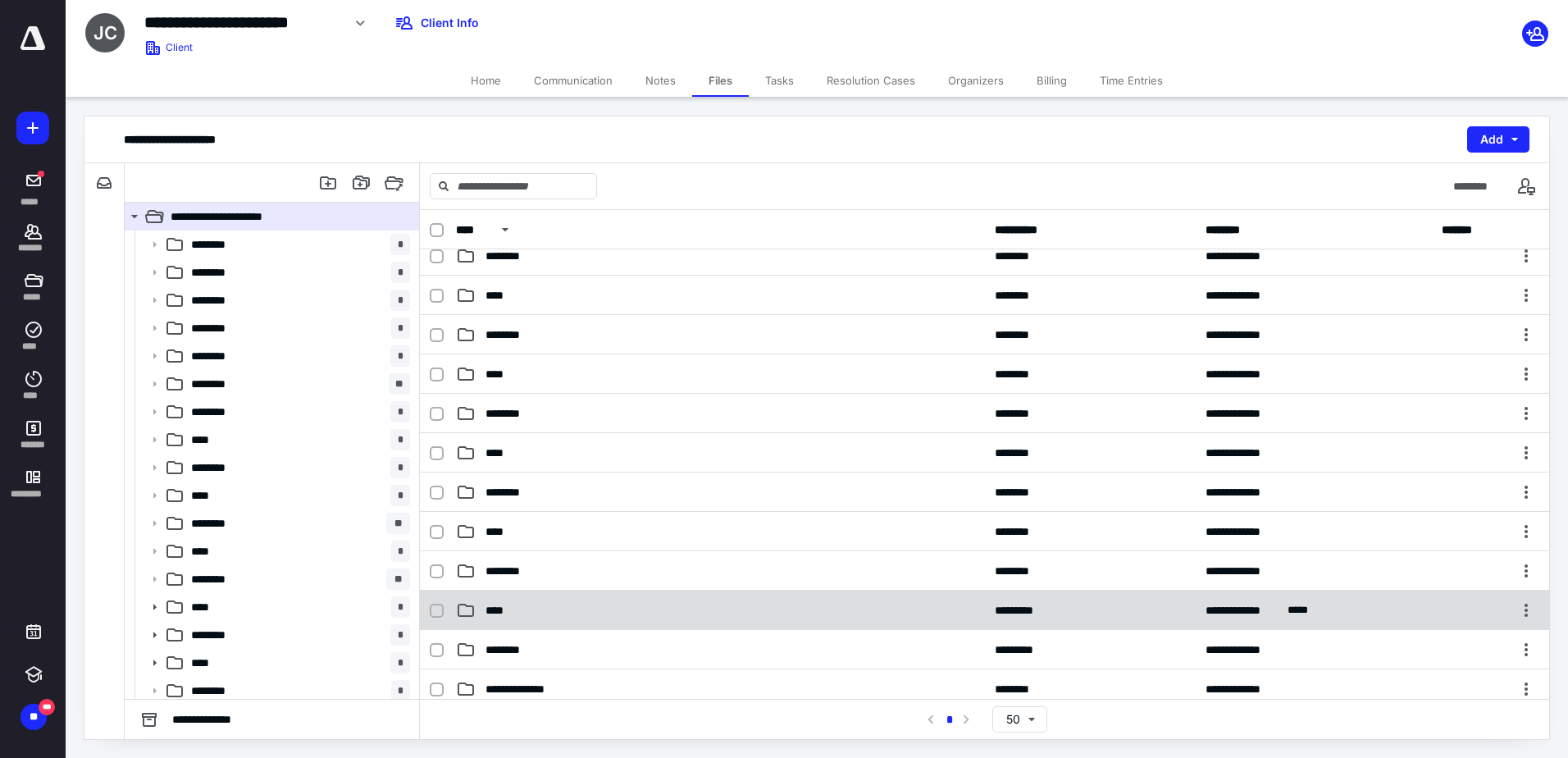 click on "****" at bounding box center [720, 610] 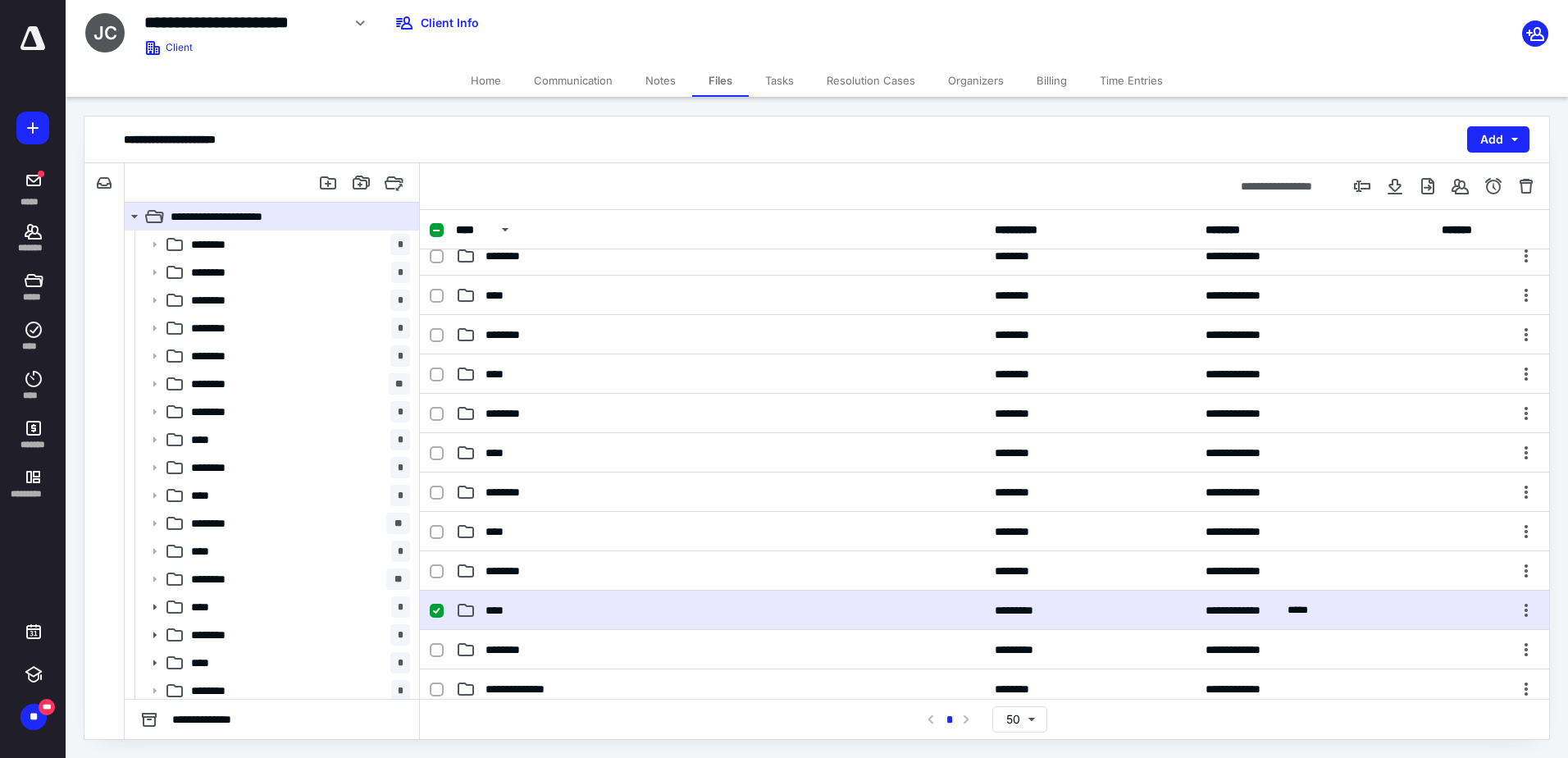 click on "****" at bounding box center (499, 610) 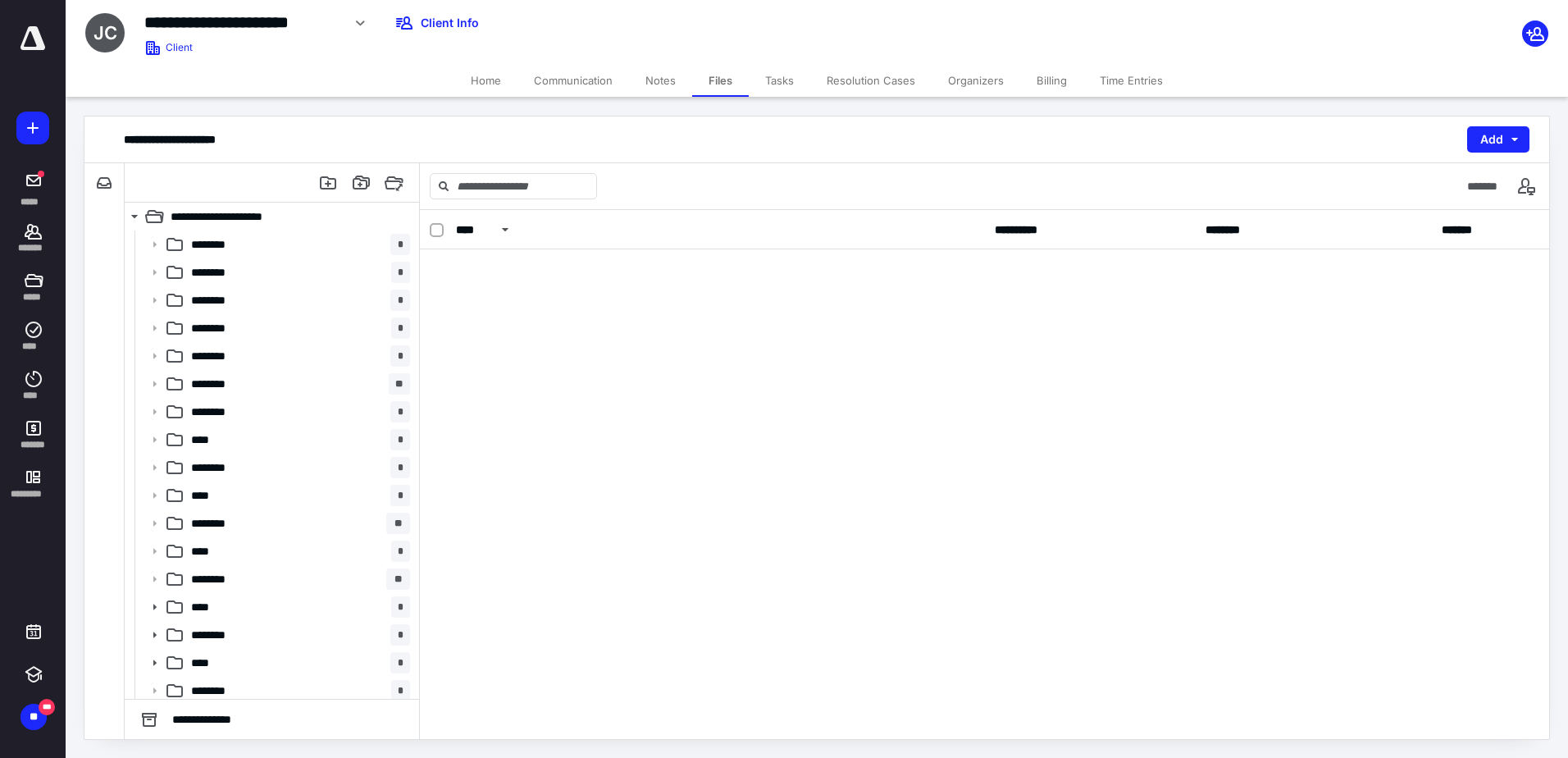 scroll, scrollTop: 0, scrollLeft: 0, axis: both 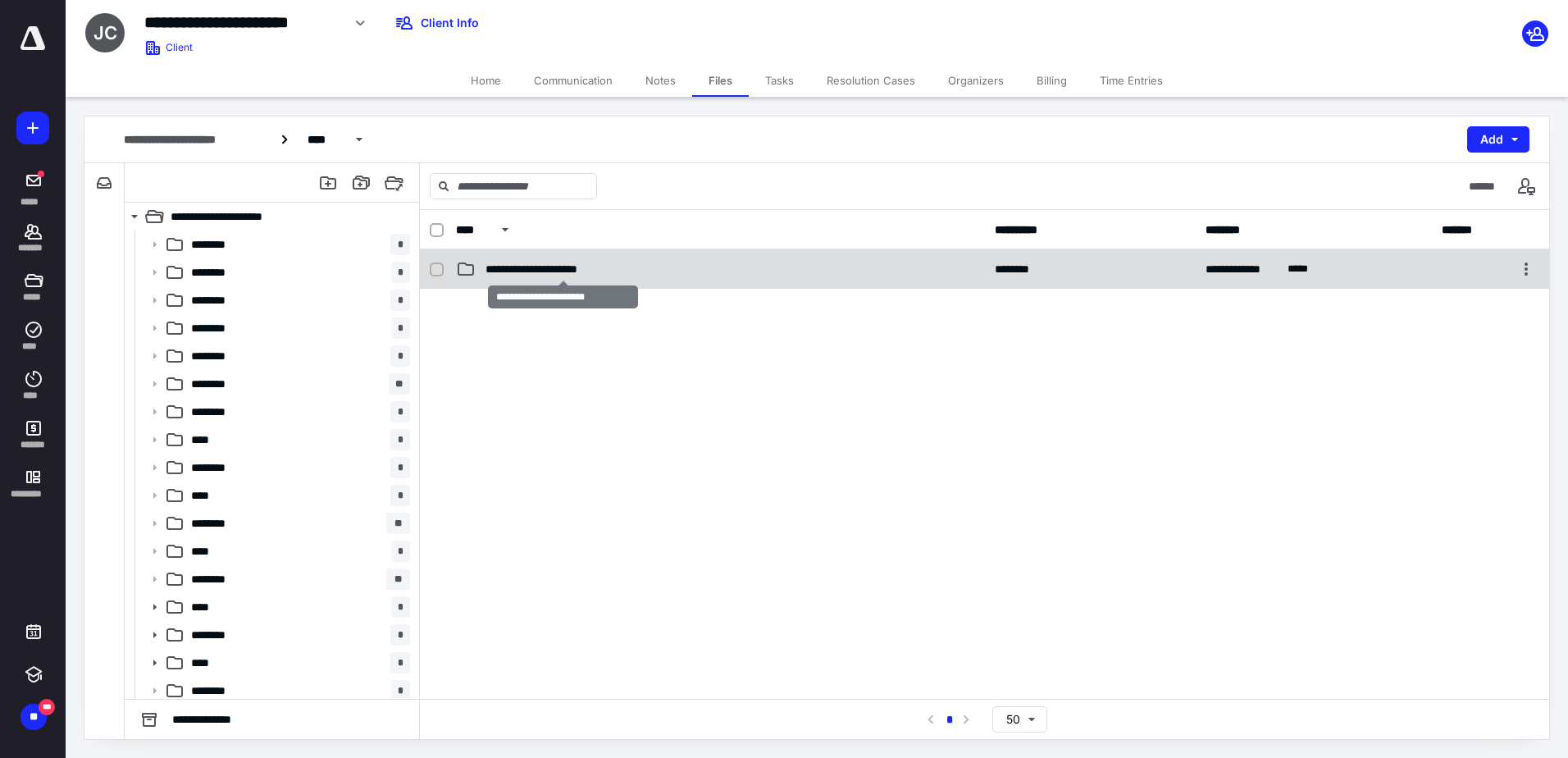 click on "**********" at bounding box center (563, 269) 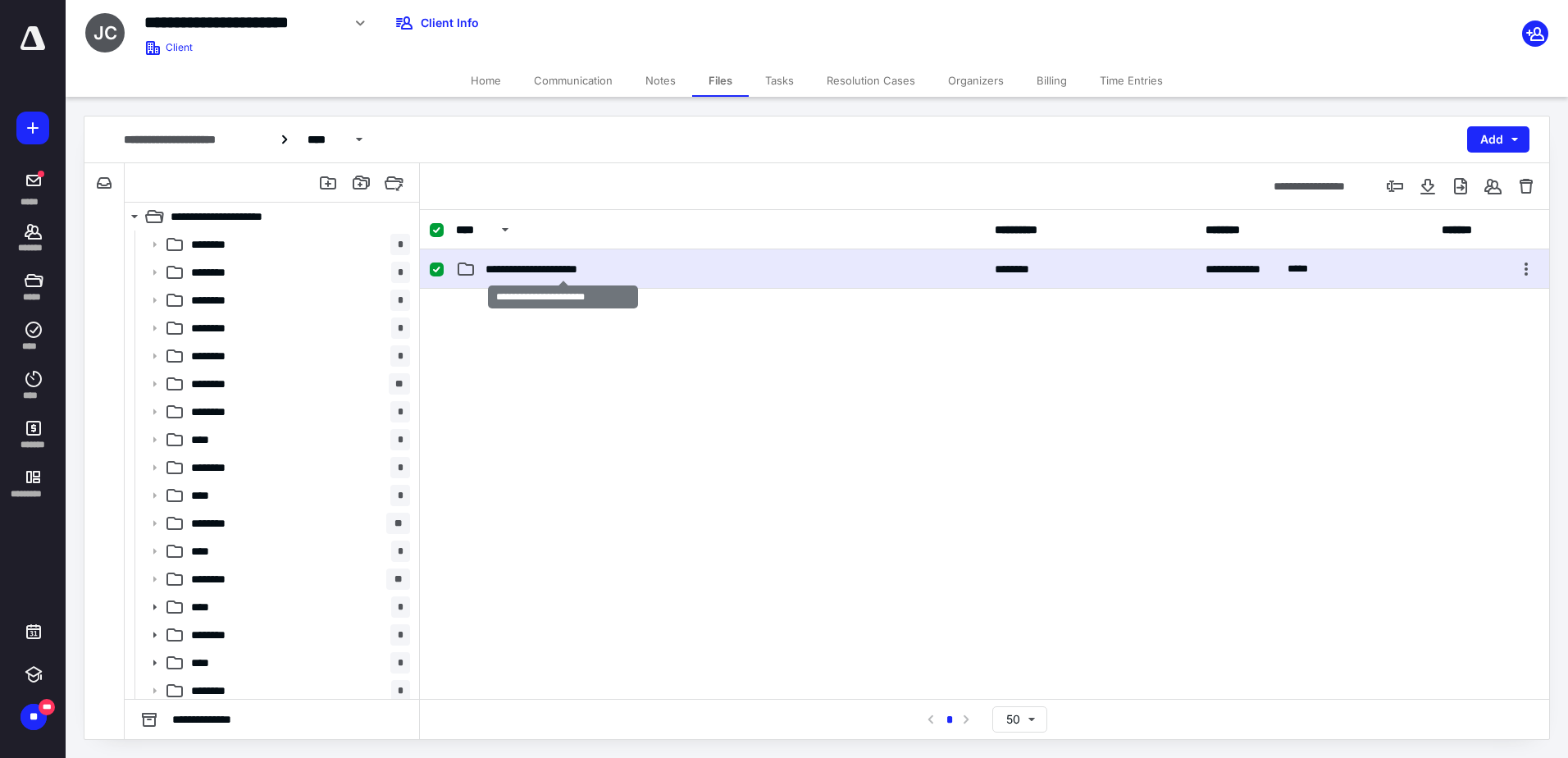 click on "**********" at bounding box center [563, 269] 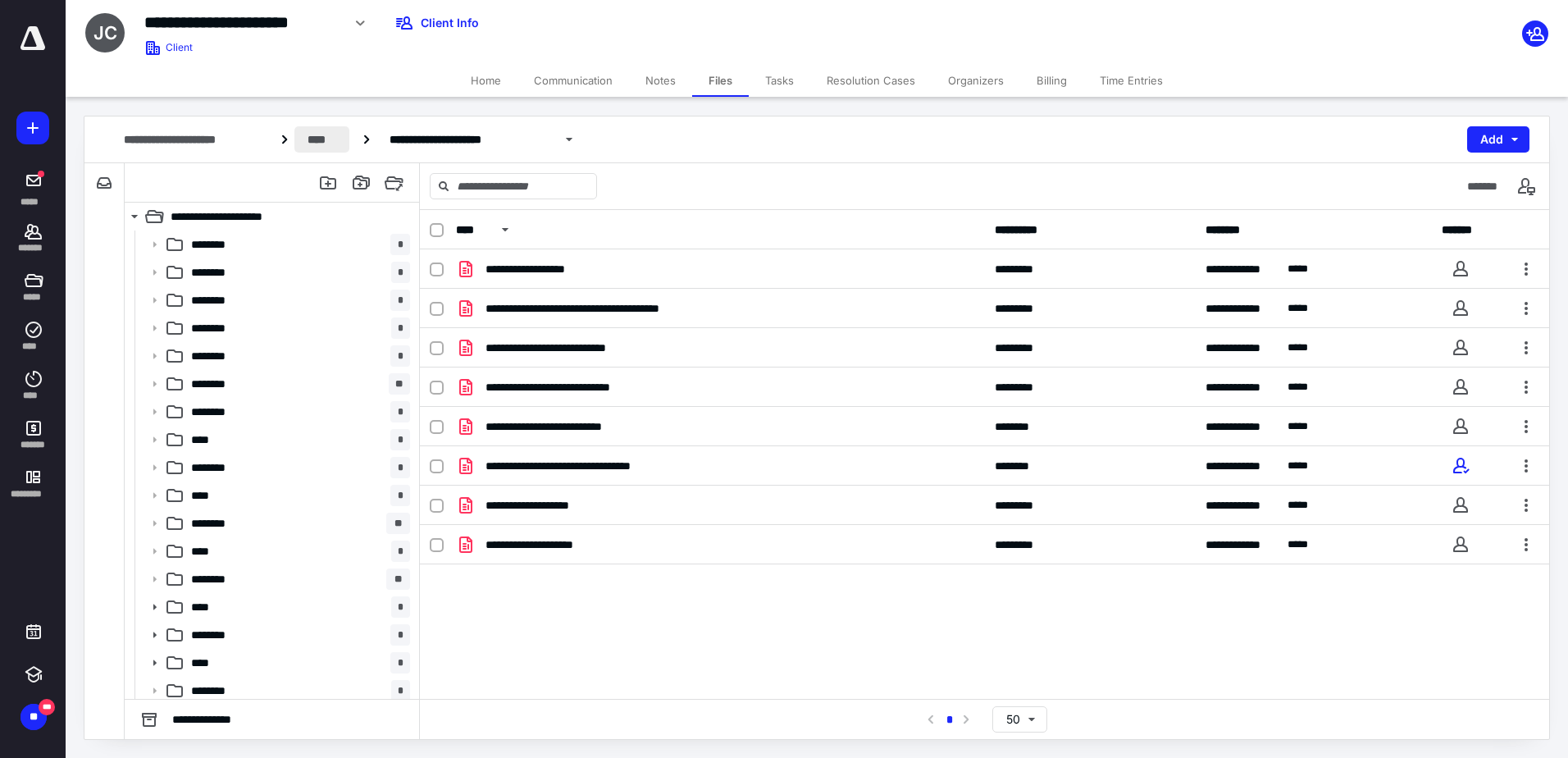 click on "****" at bounding box center (321, 139) 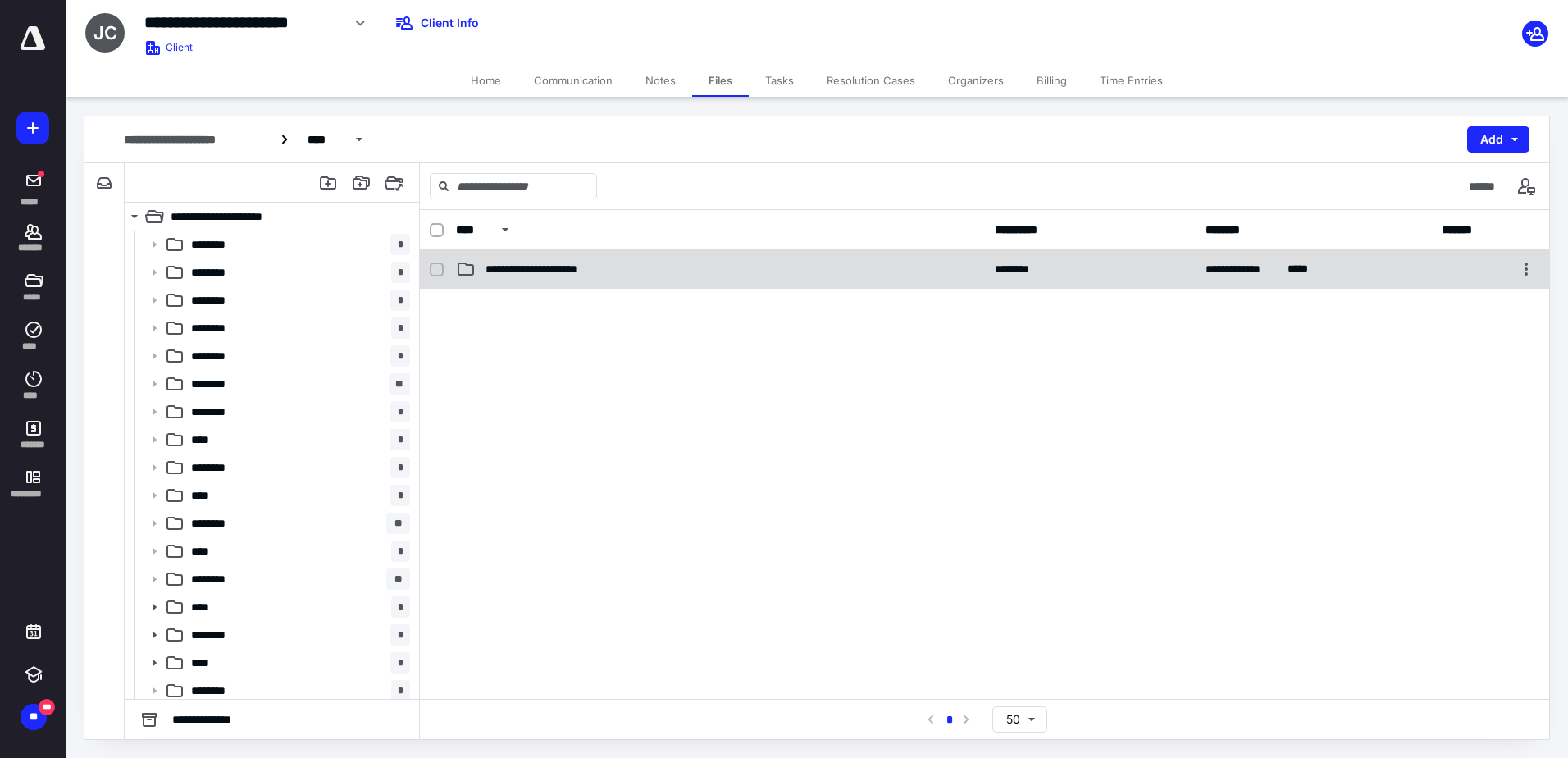 click on "**********" at bounding box center (720, 269) 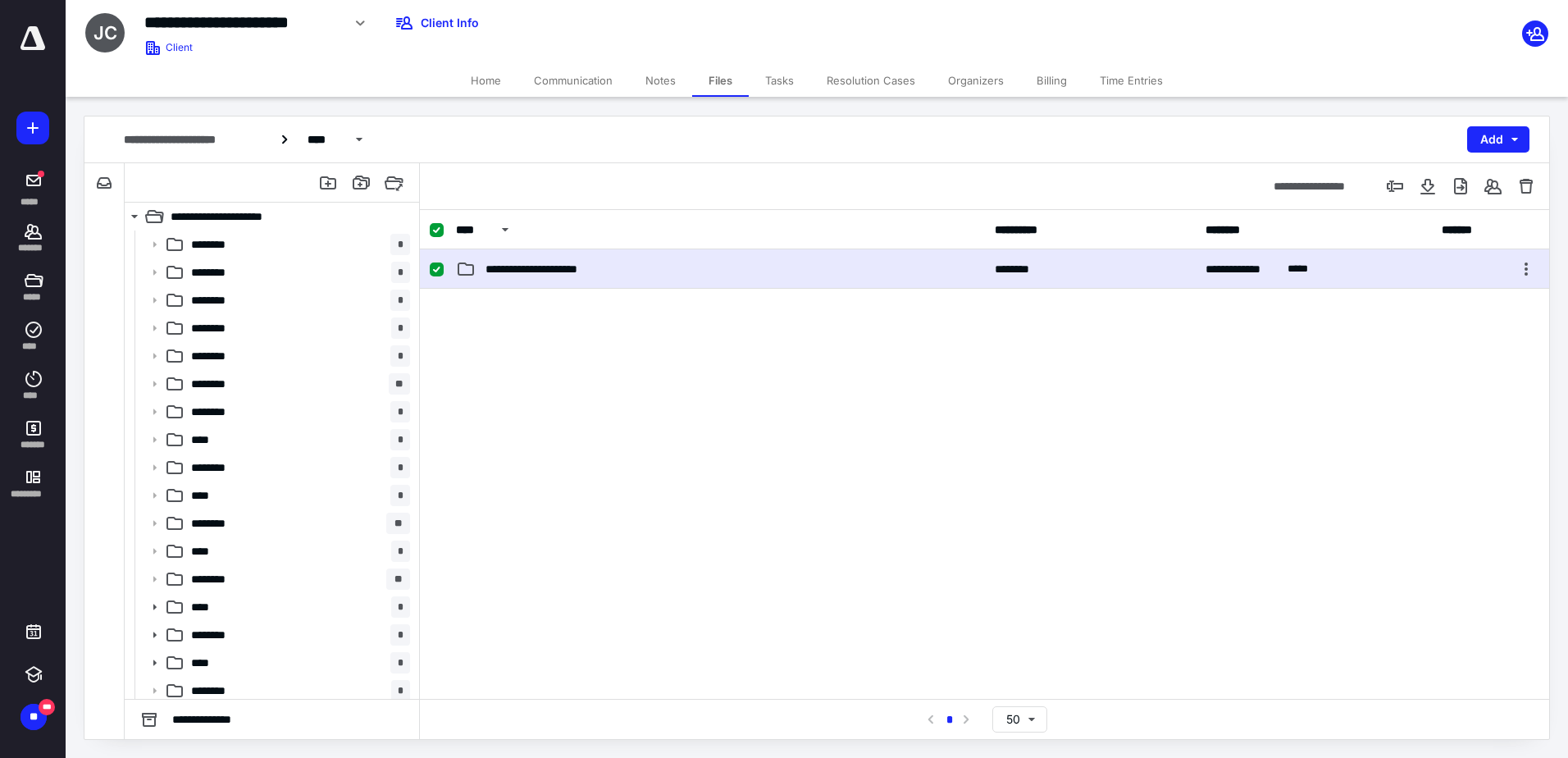 click on "**********" at bounding box center (720, 269) 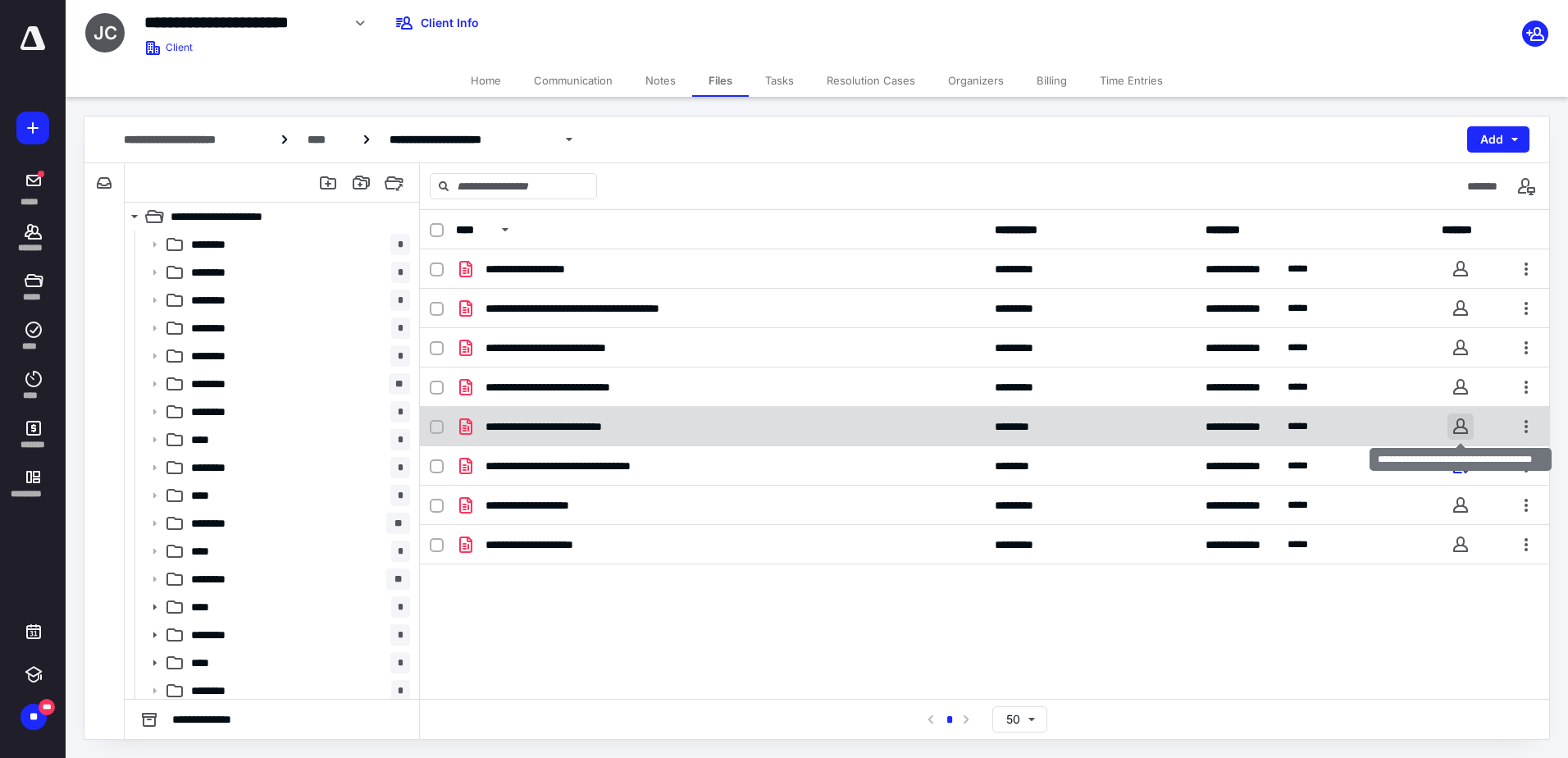 click at bounding box center [1461, 427] 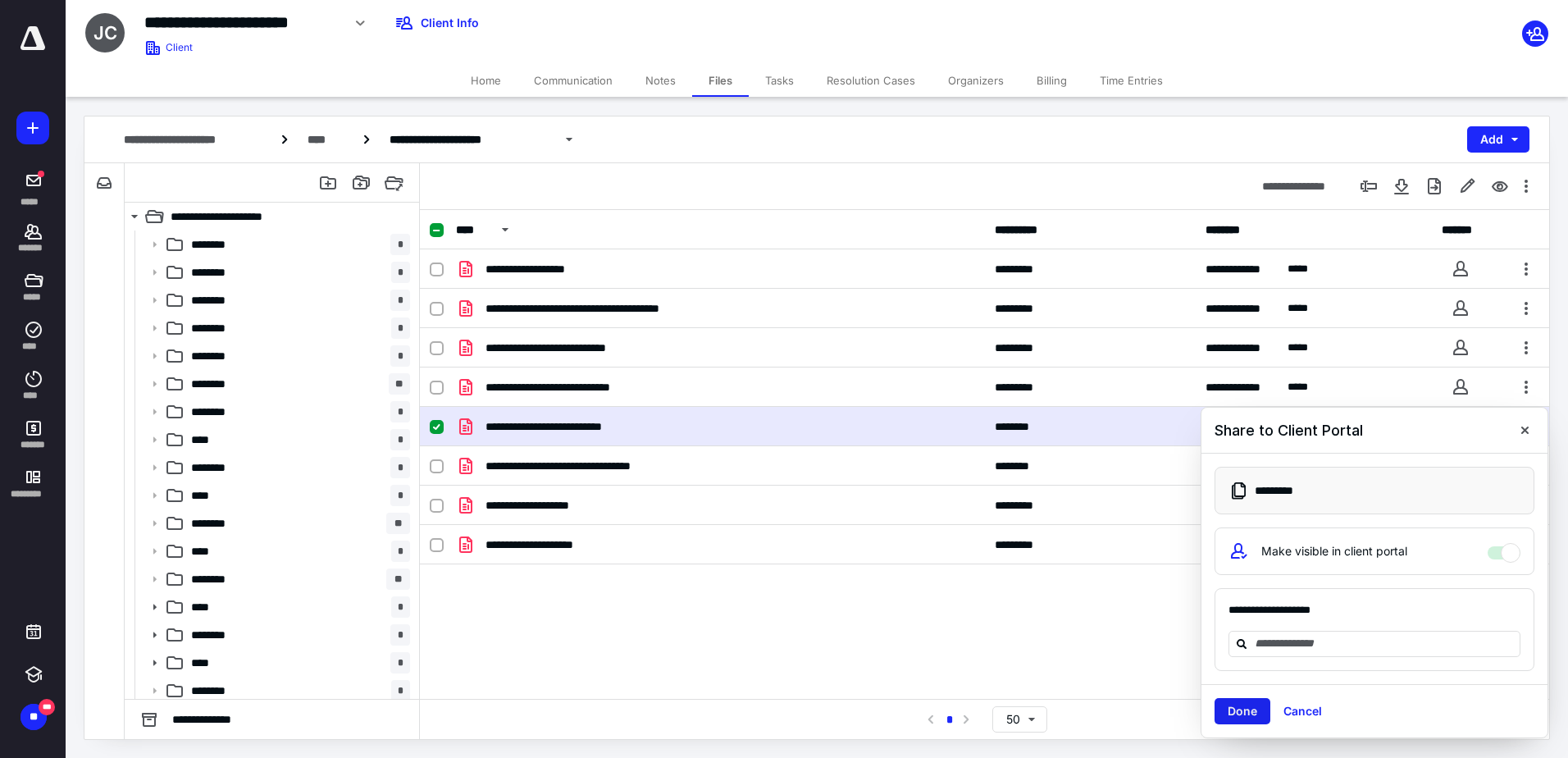 click on "Done" at bounding box center [1242, 711] 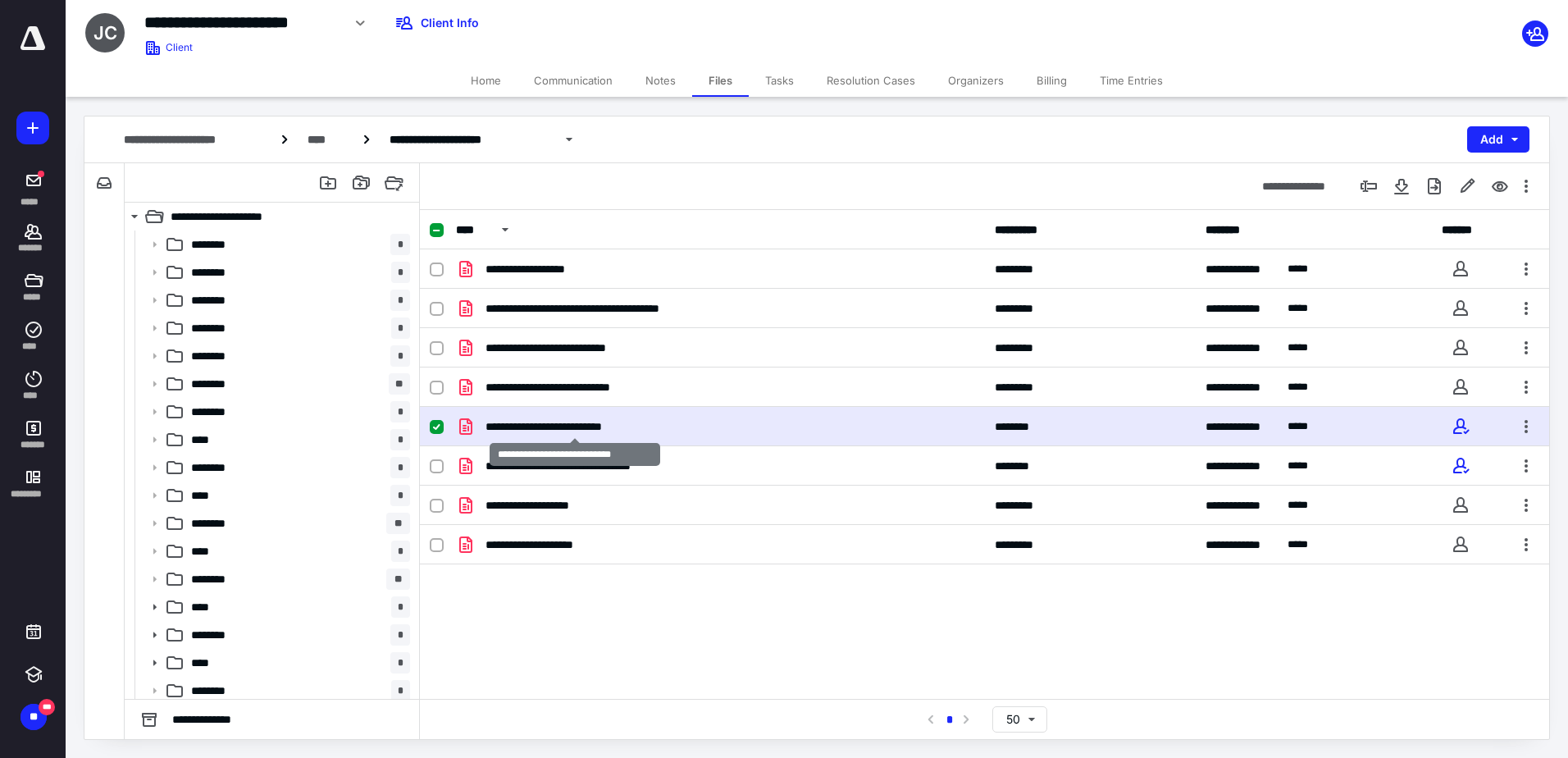 click on "**********" at bounding box center (575, 427) 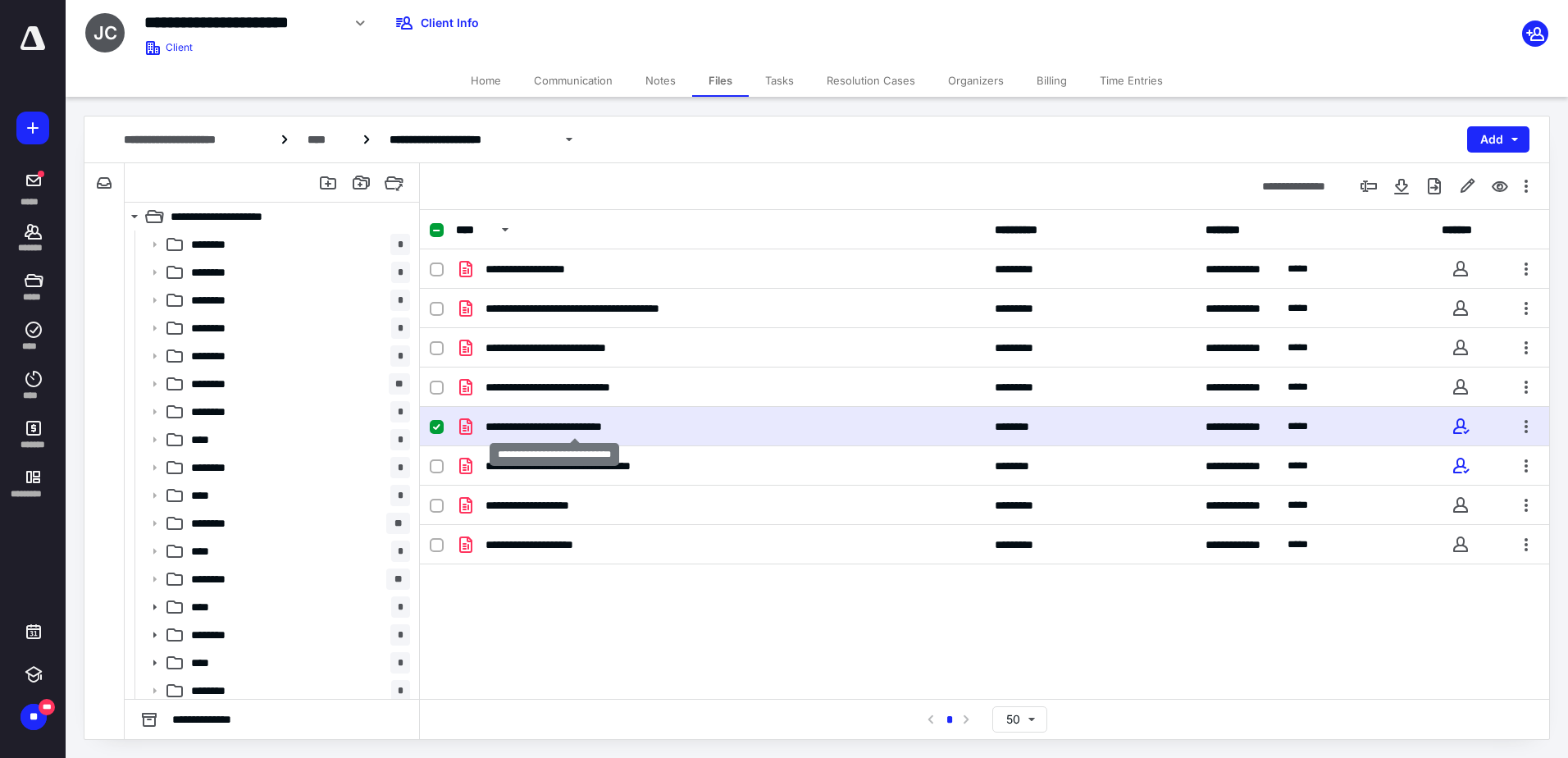 click on "**********" at bounding box center [575, 427] 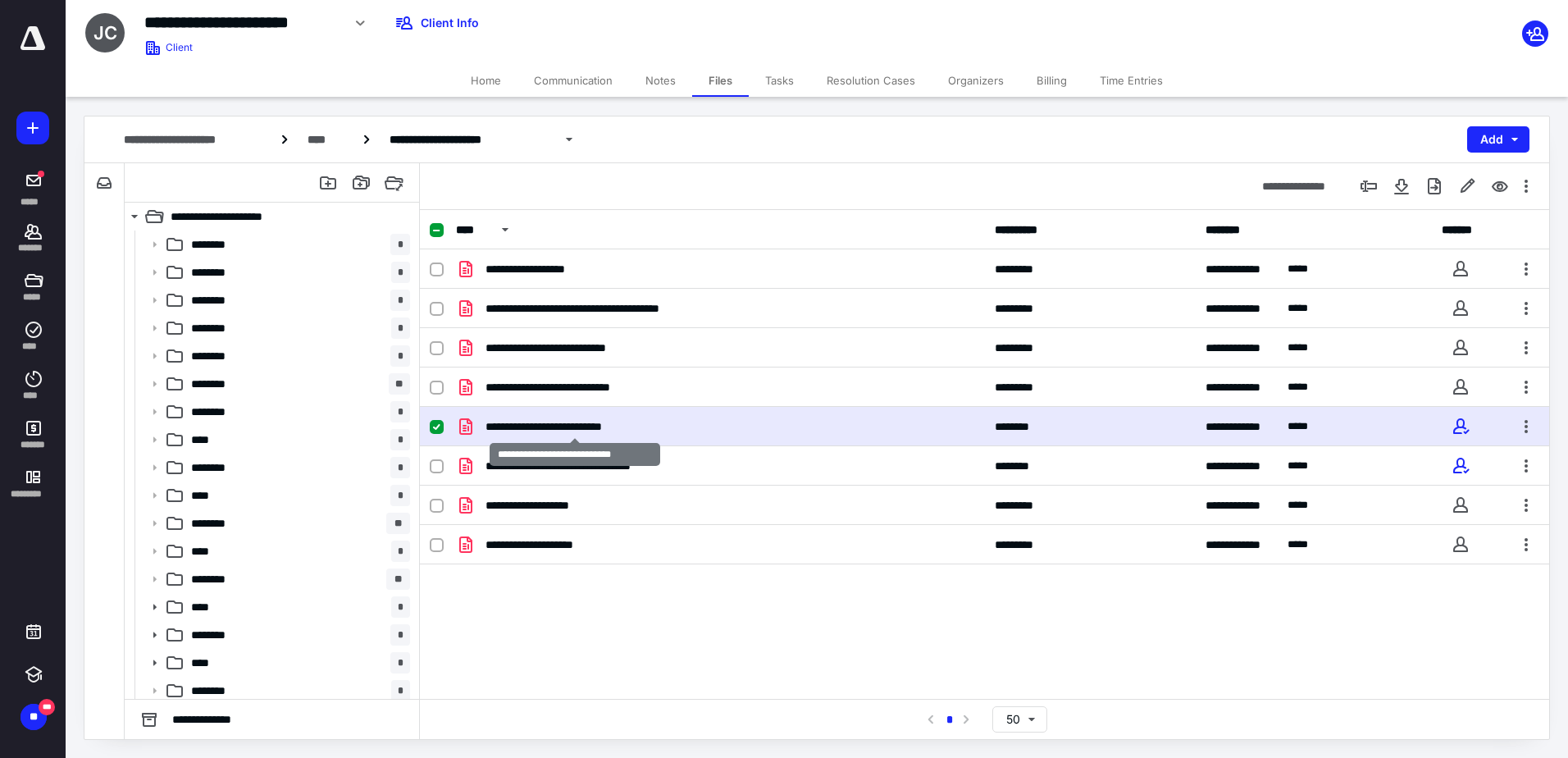 click on "**********" at bounding box center (575, 427) 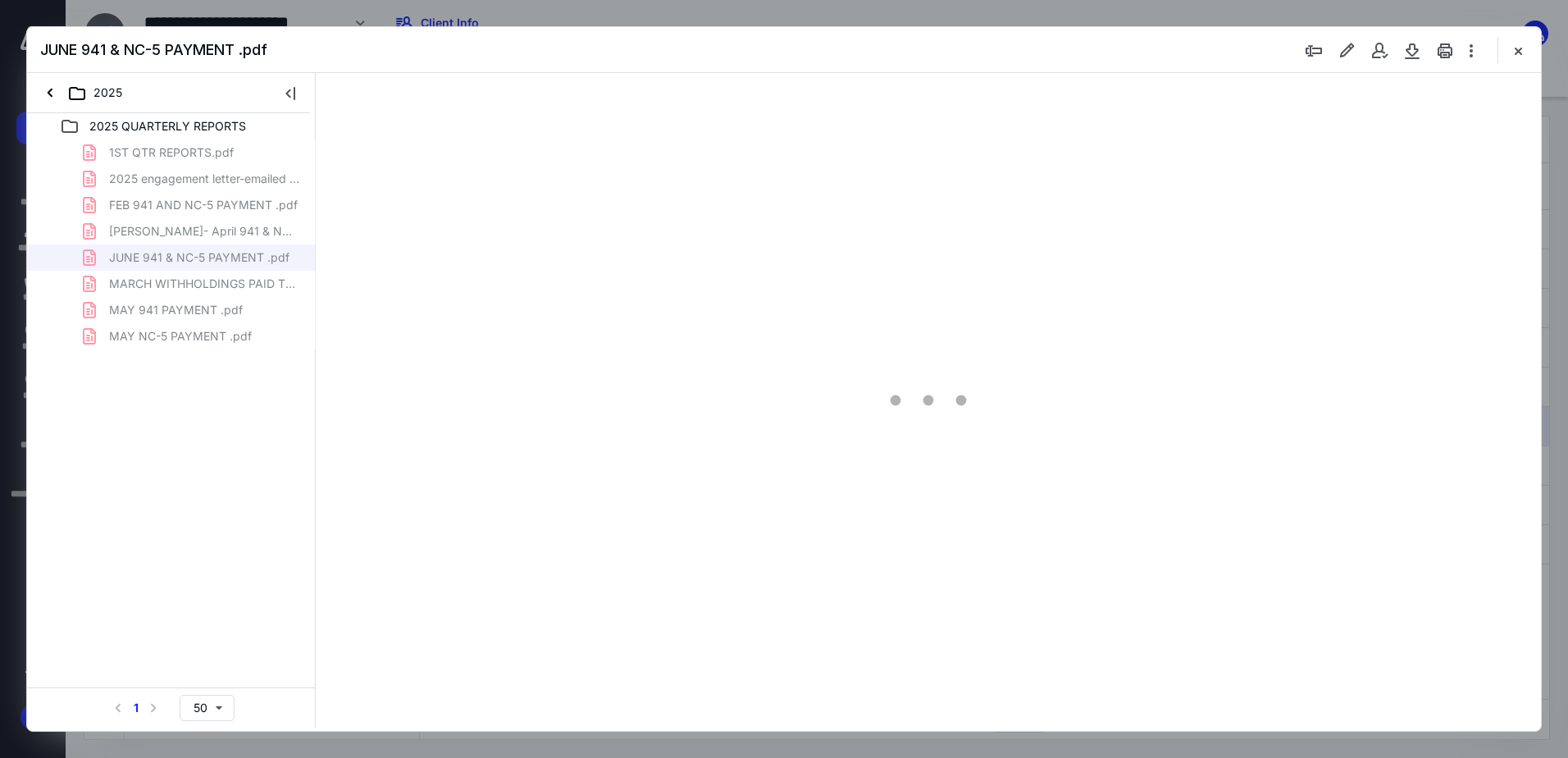 scroll, scrollTop: 0, scrollLeft: 0, axis: both 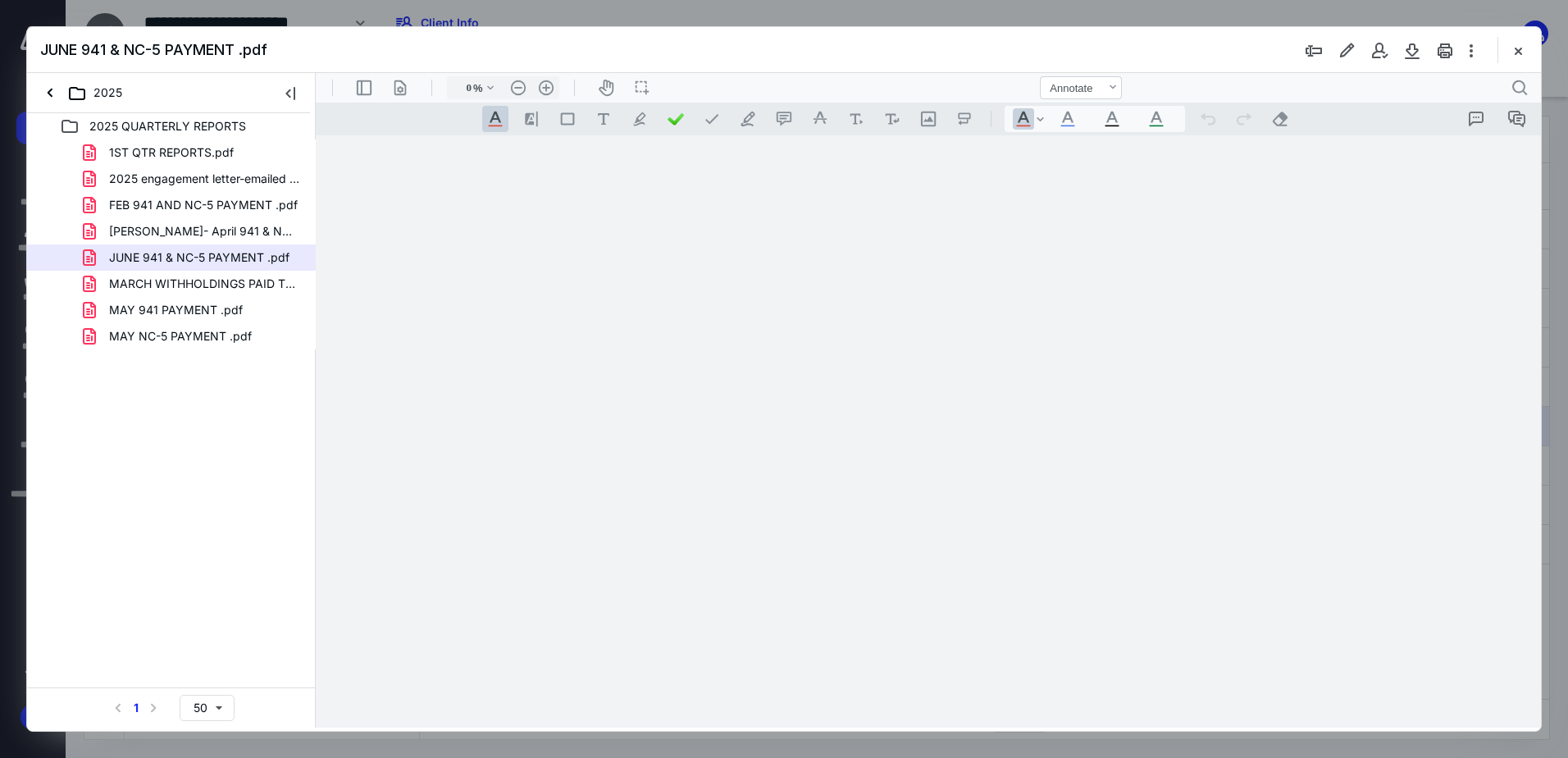type on "91" 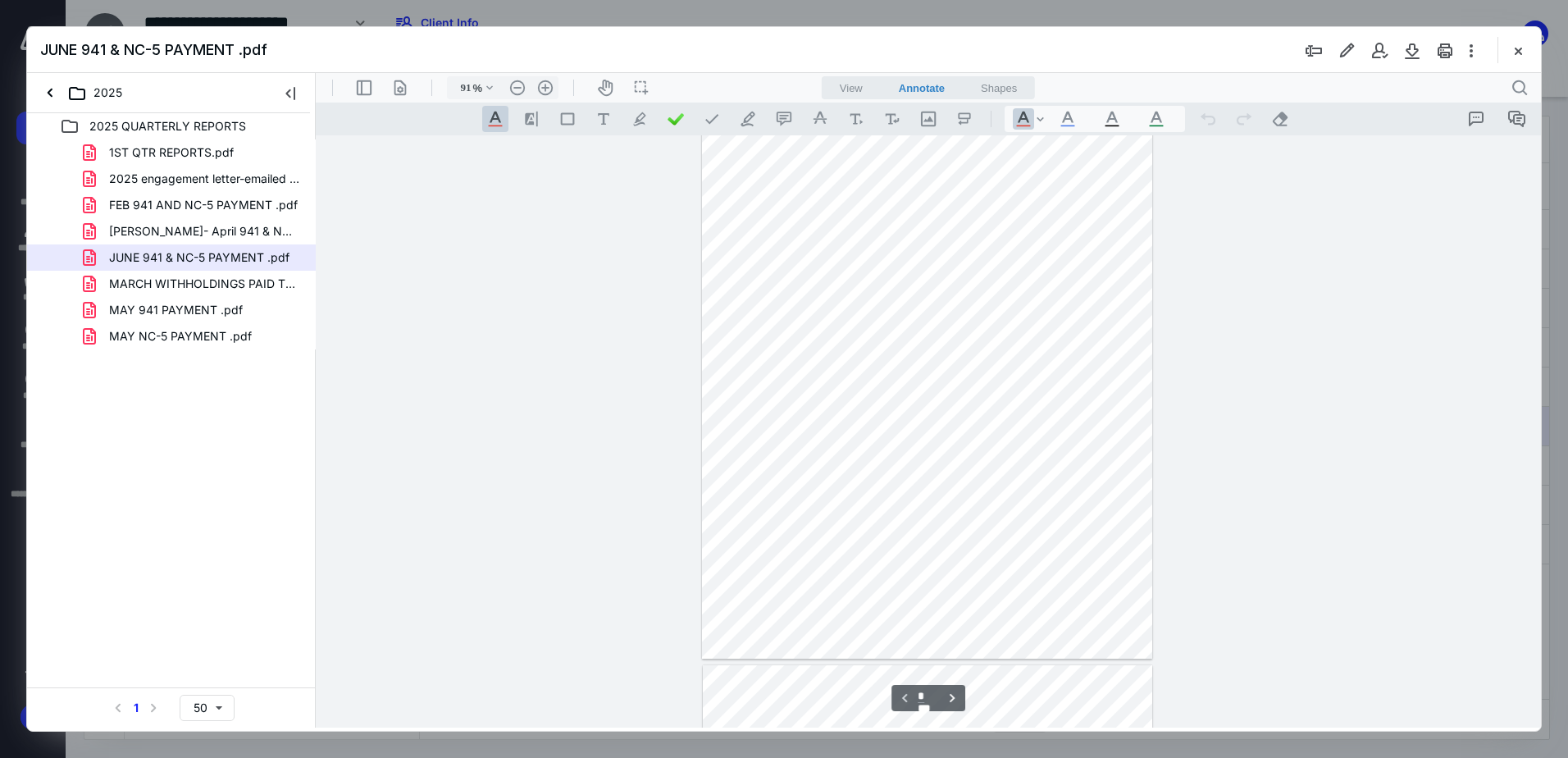 scroll, scrollTop: 0, scrollLeft: 0, axis: both 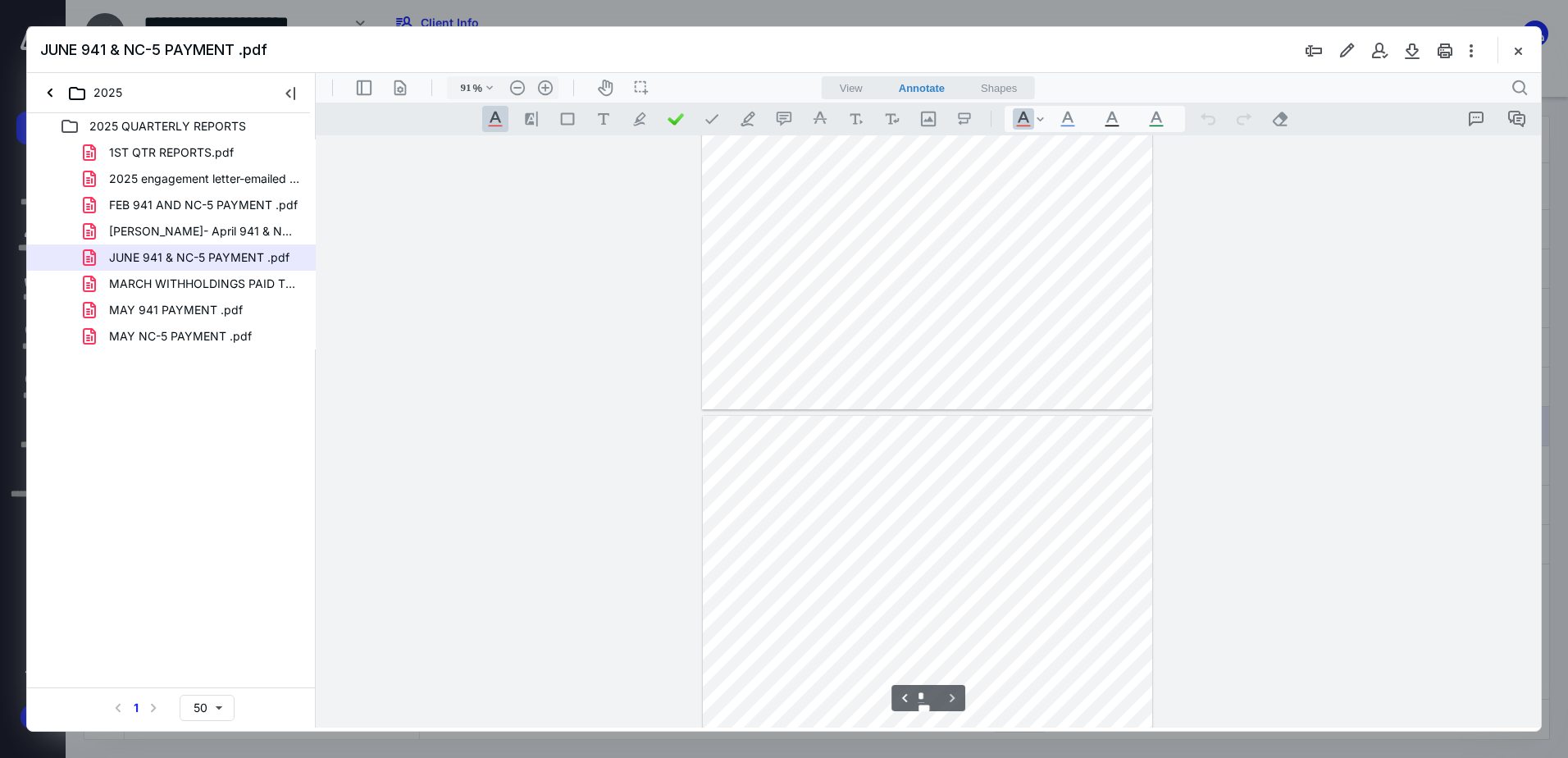 type on "*" 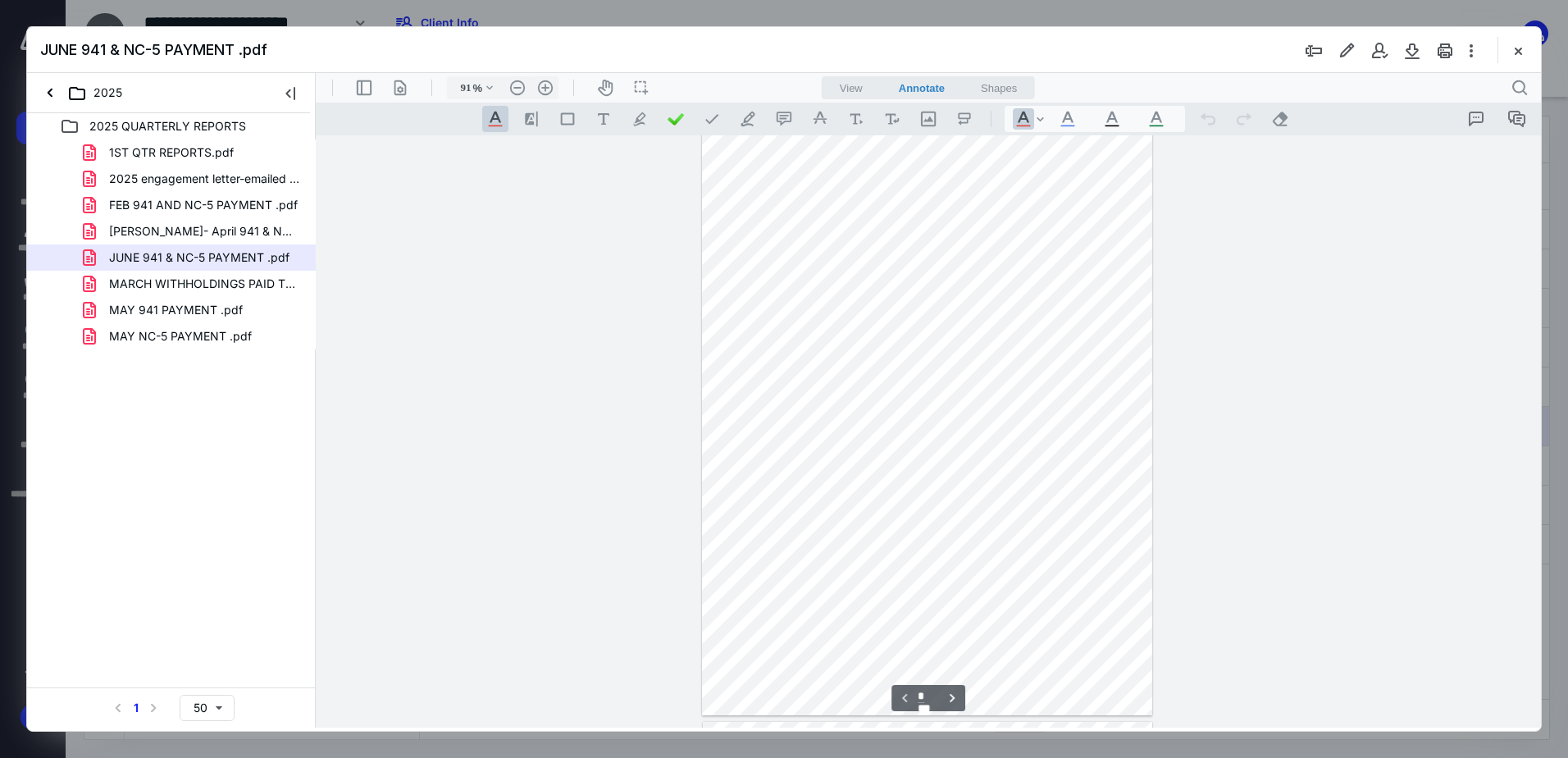 scroll, scrollTop: 0, scrollLeft: 0, axis: both 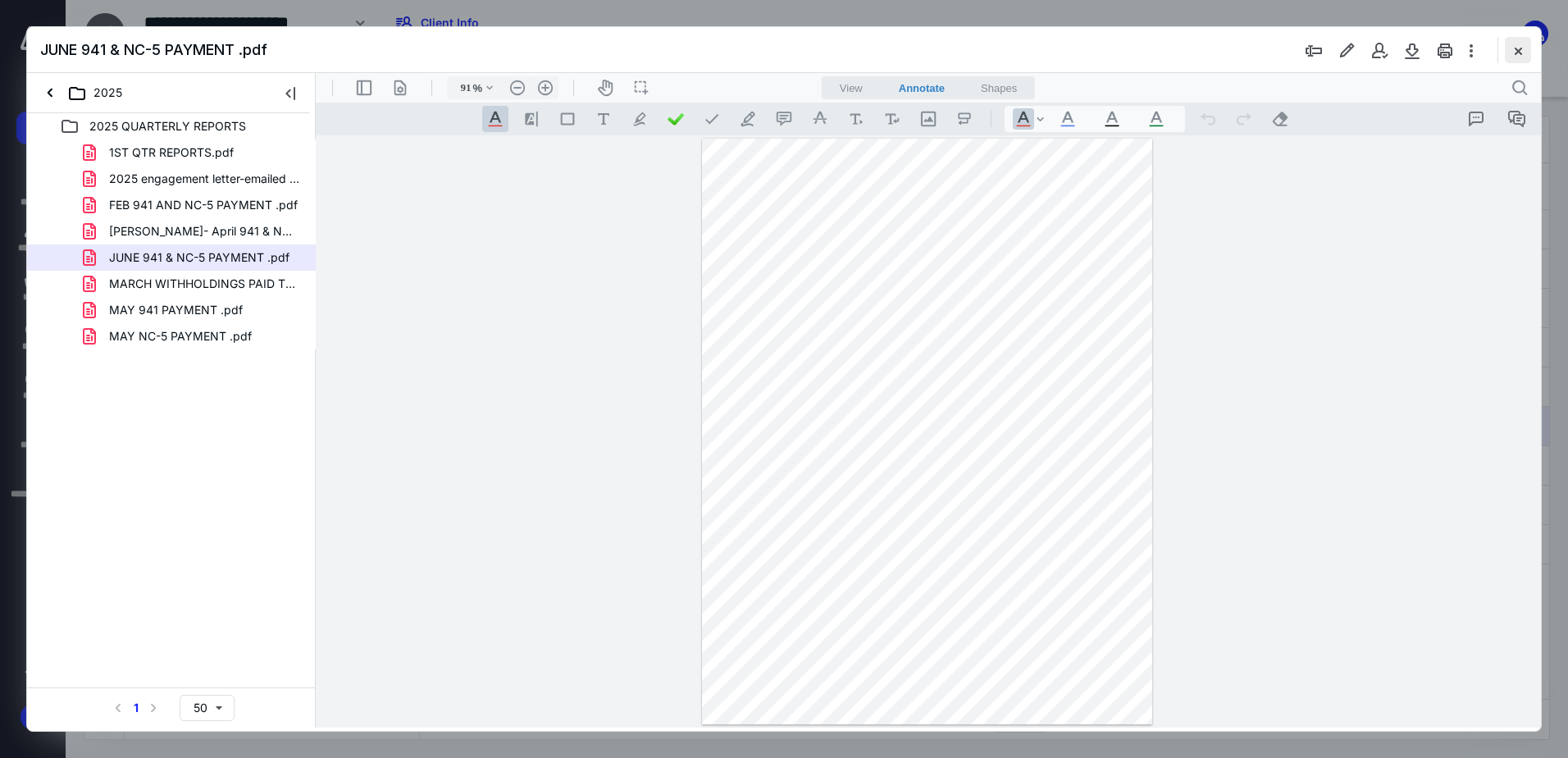 click at bounding box center [1518, 50] 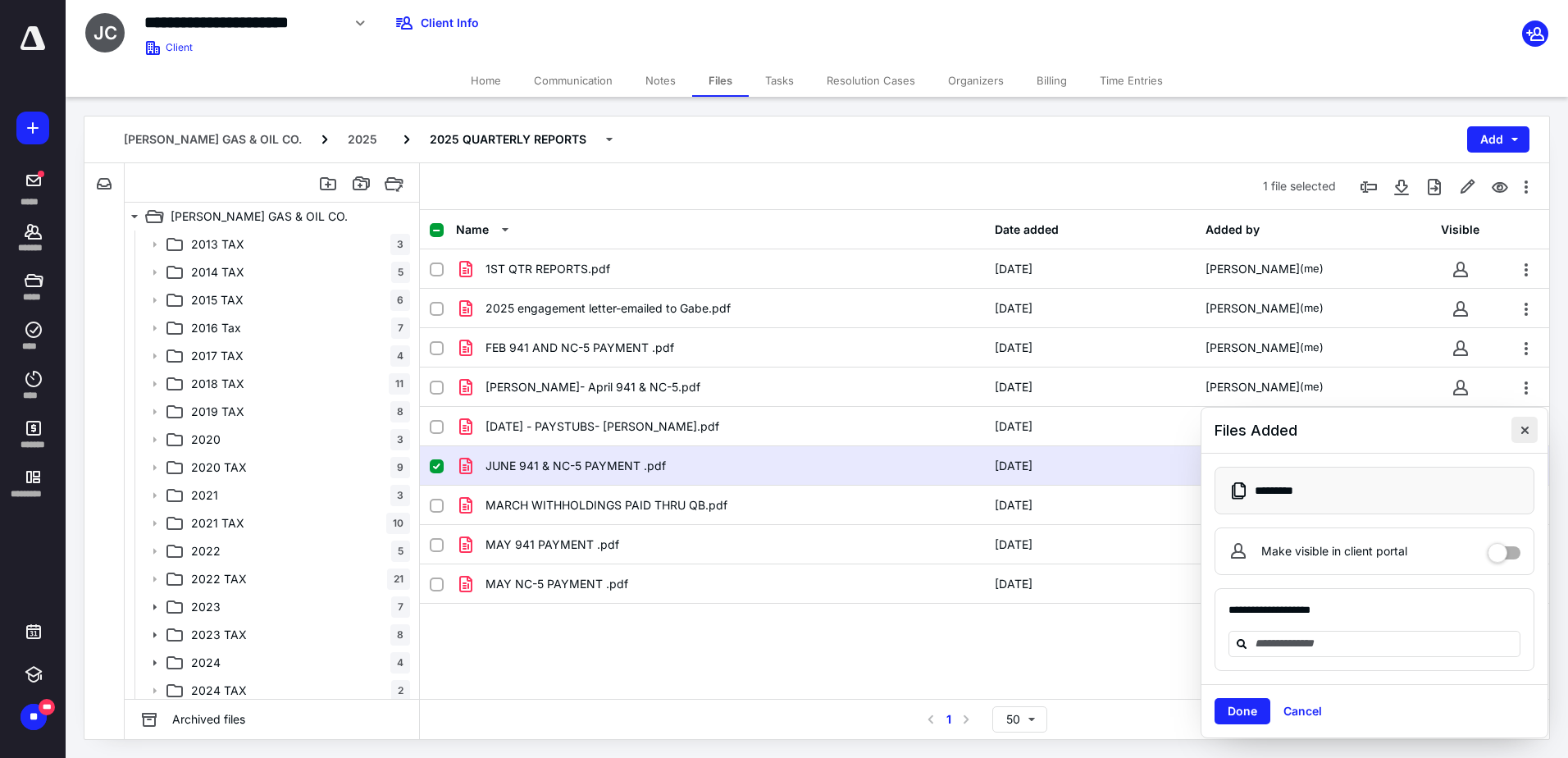 click at bounding box center (1525, 430) 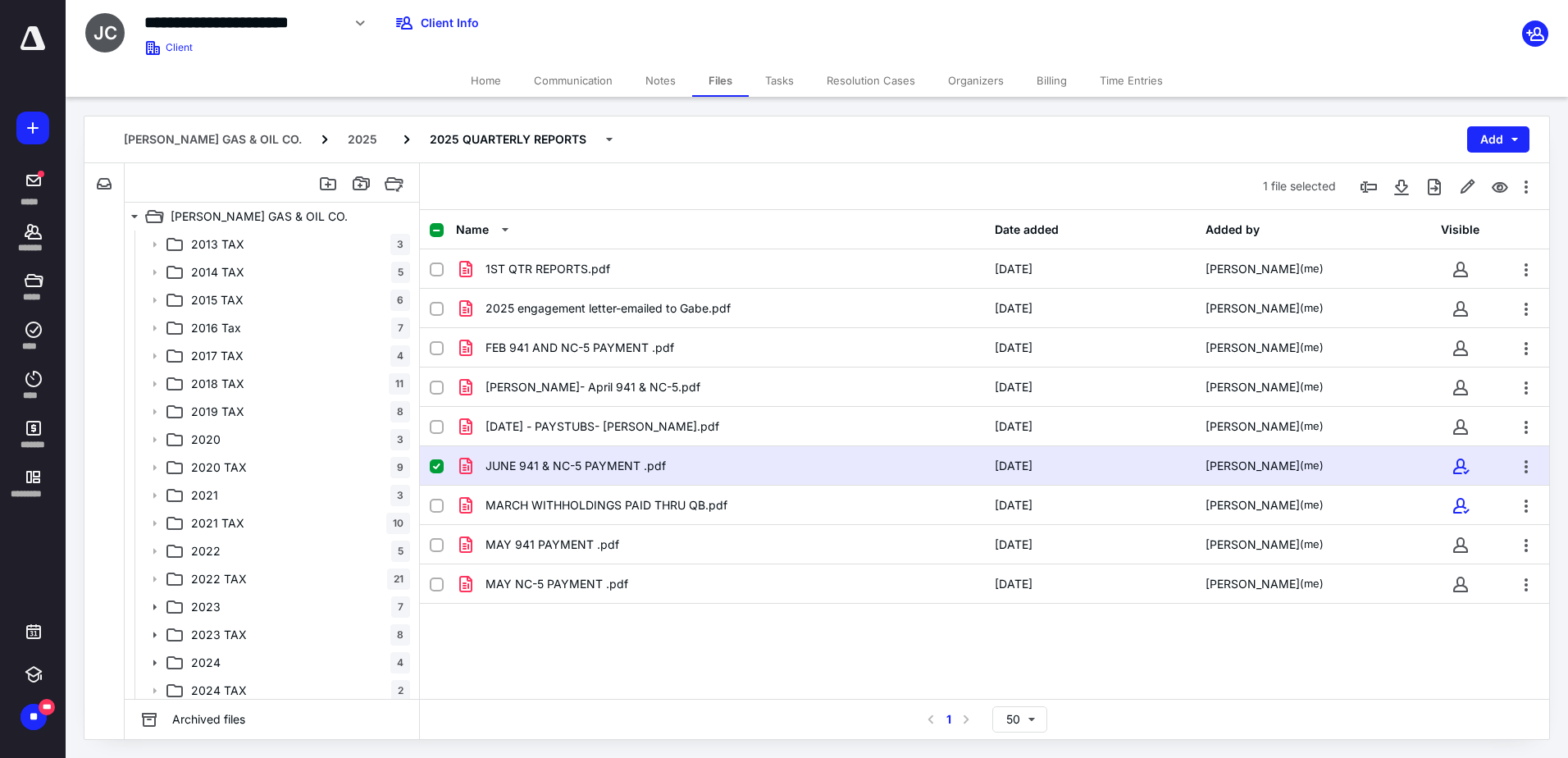 click on "Time Entries" at bounding box center [1131, 80] 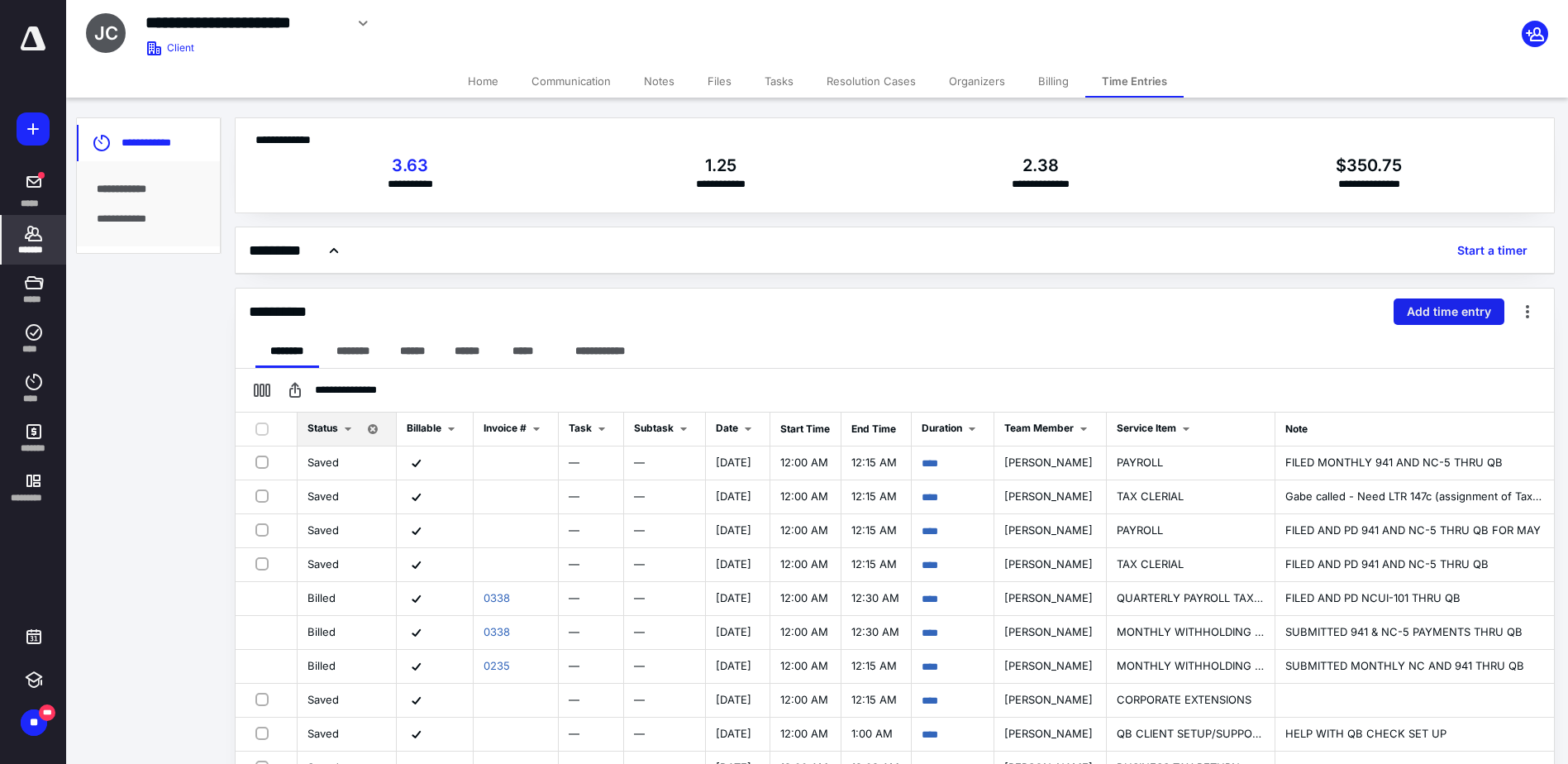 click on "Add time entry" at bounding box center (1449, 312) 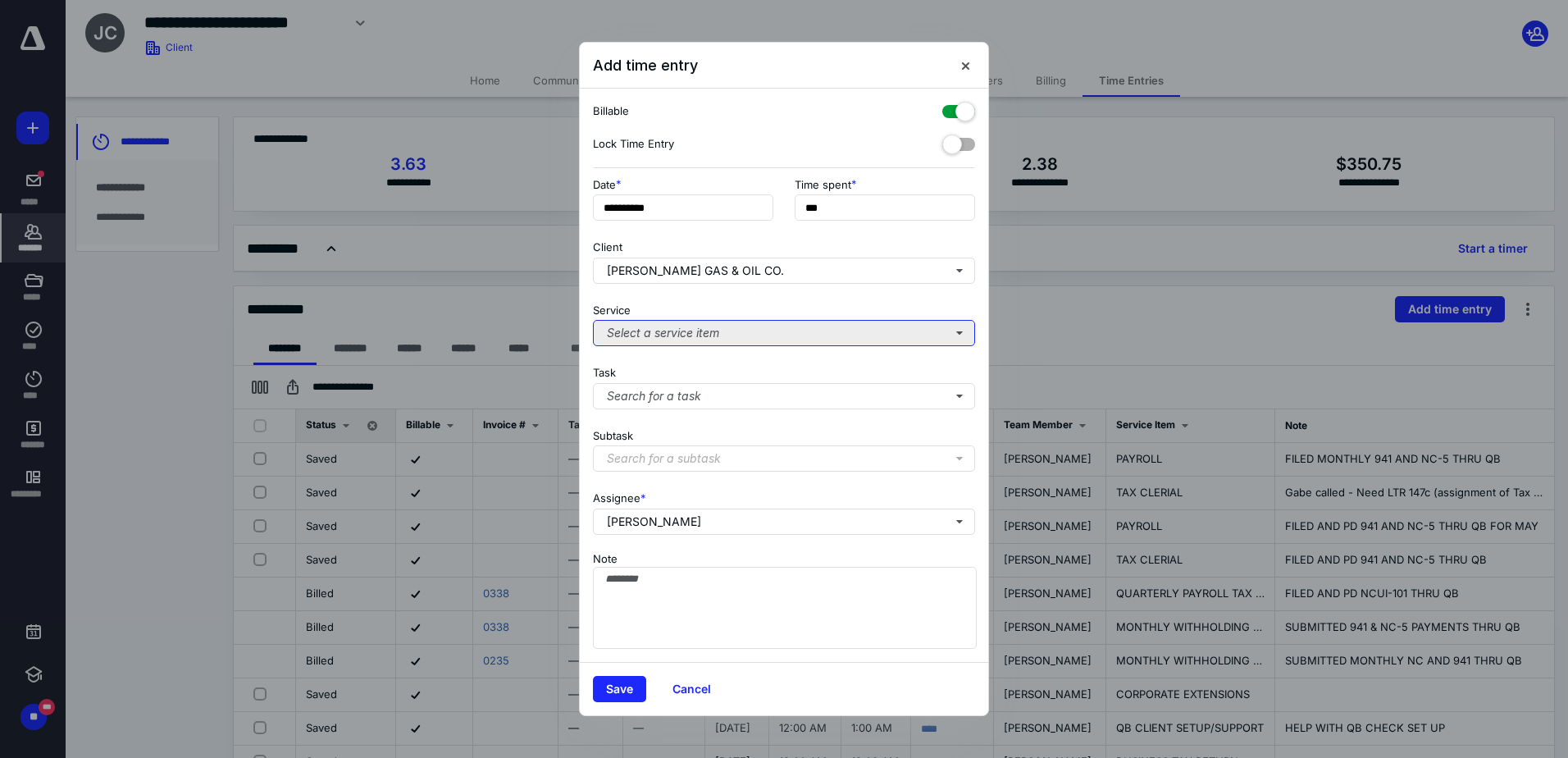 click on "Select a service item" at bounding box center [784, 333] 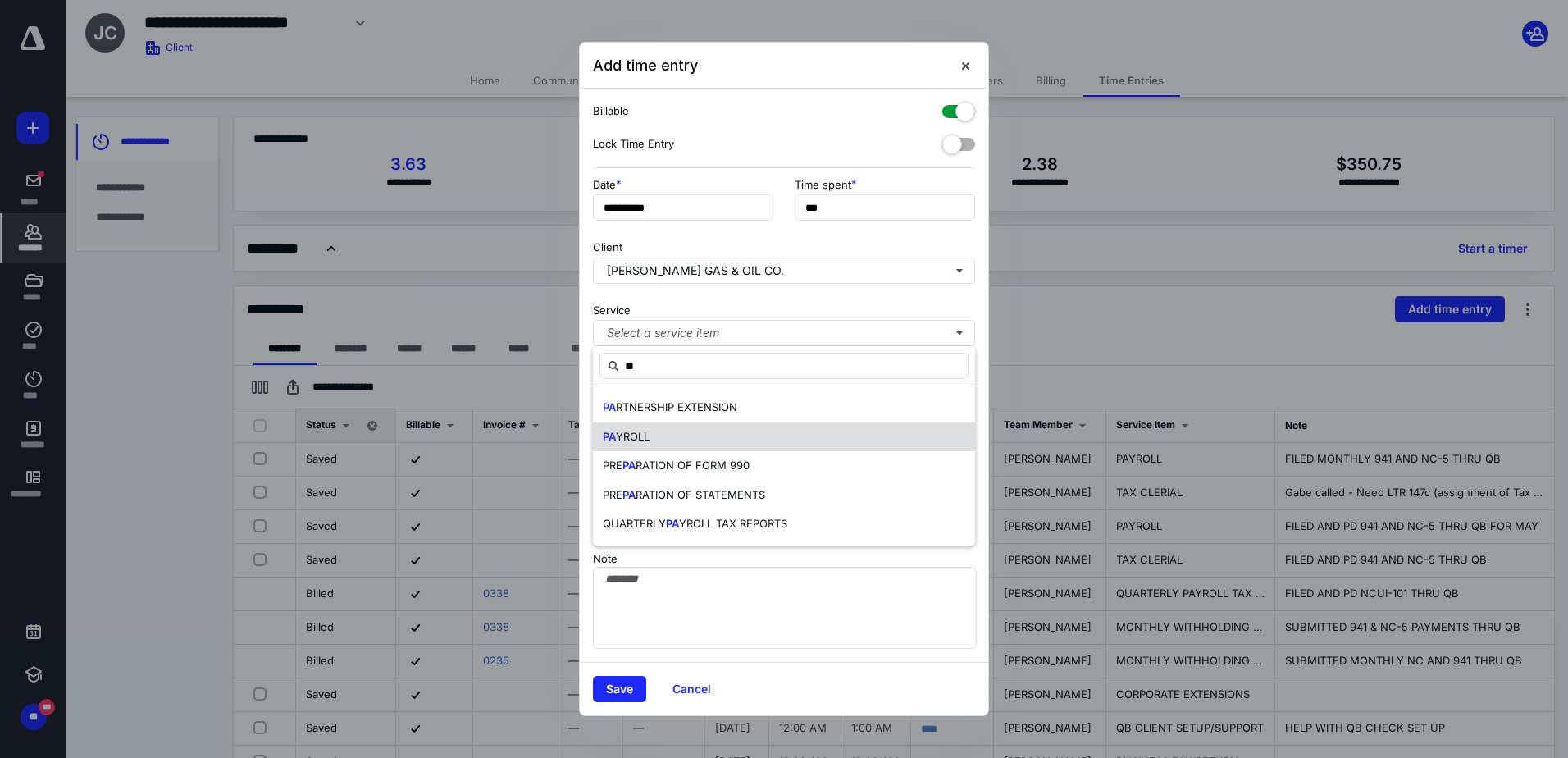 click on "PA YROLL" at bounding box center (784, 437) 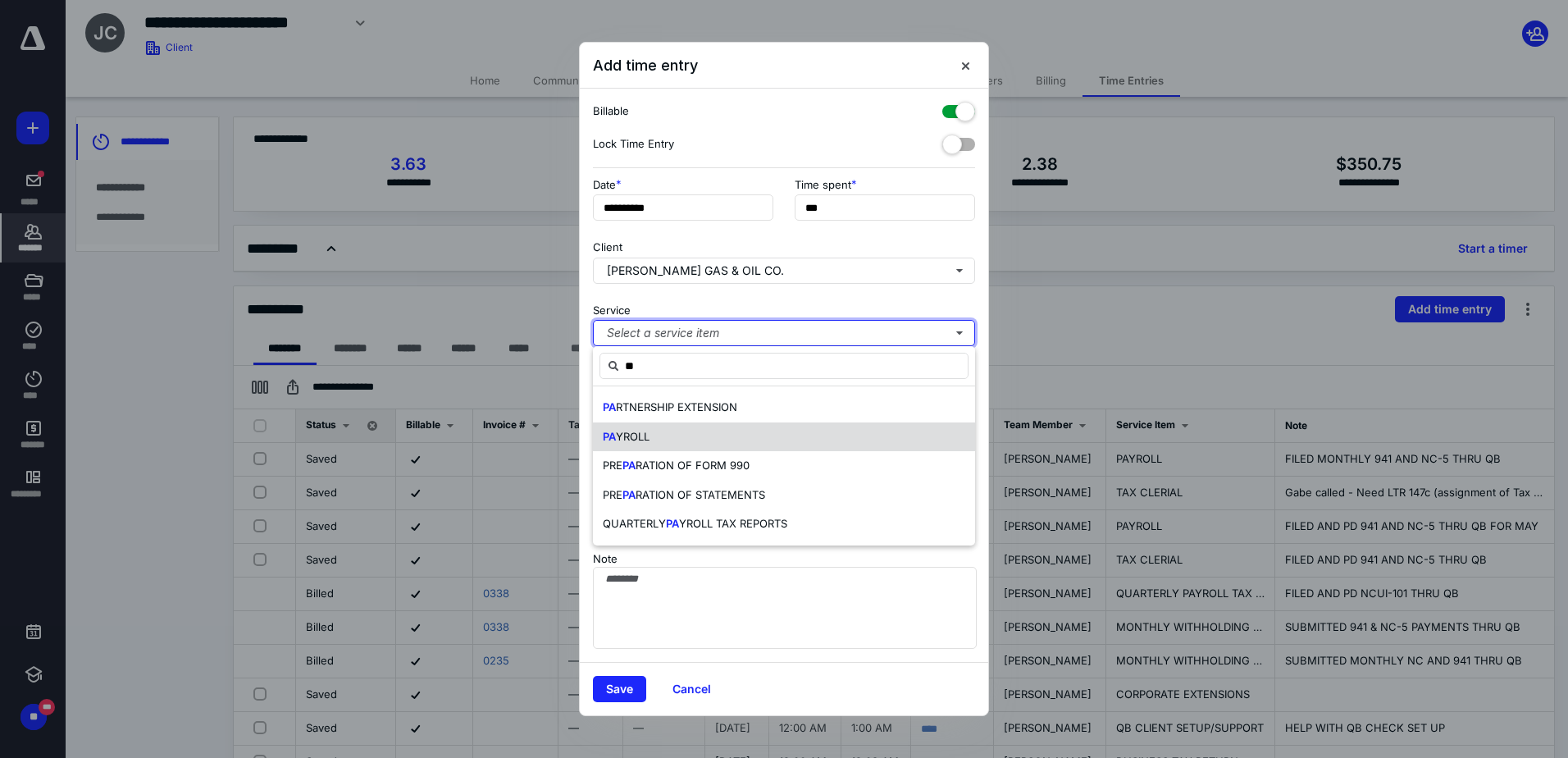 type 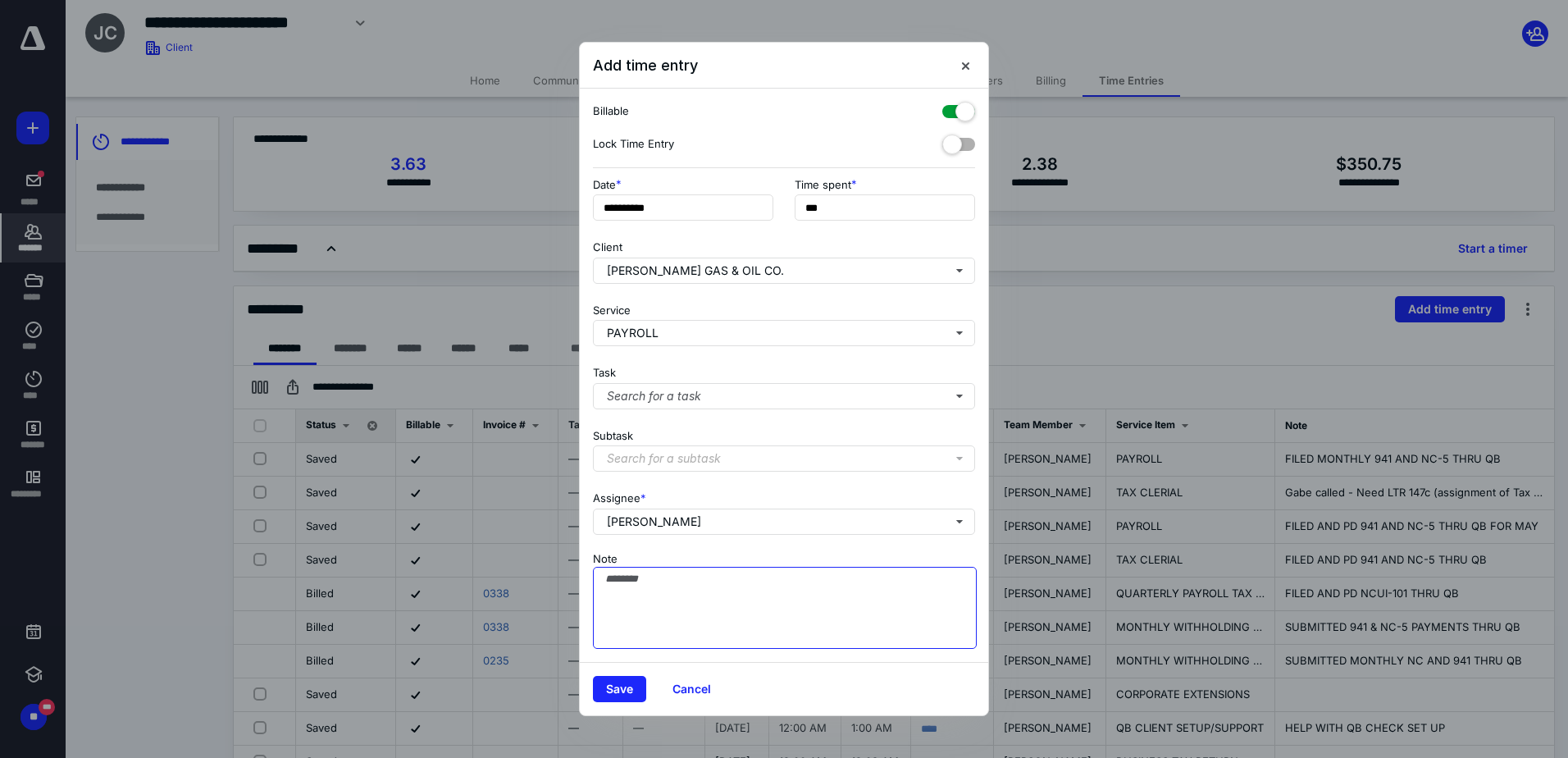 click on "Note" at bounding box center (785, 608) 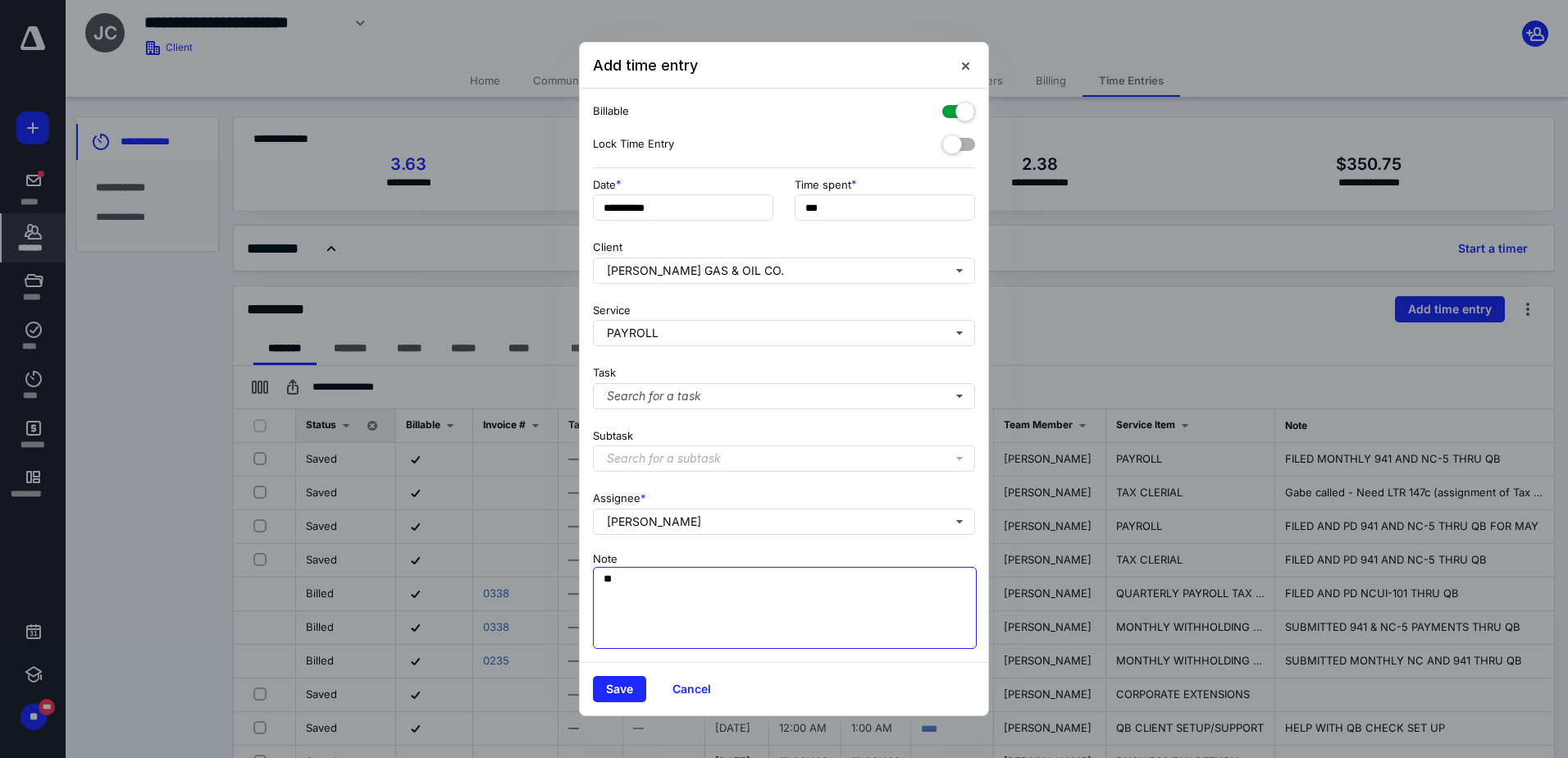 type on "*" 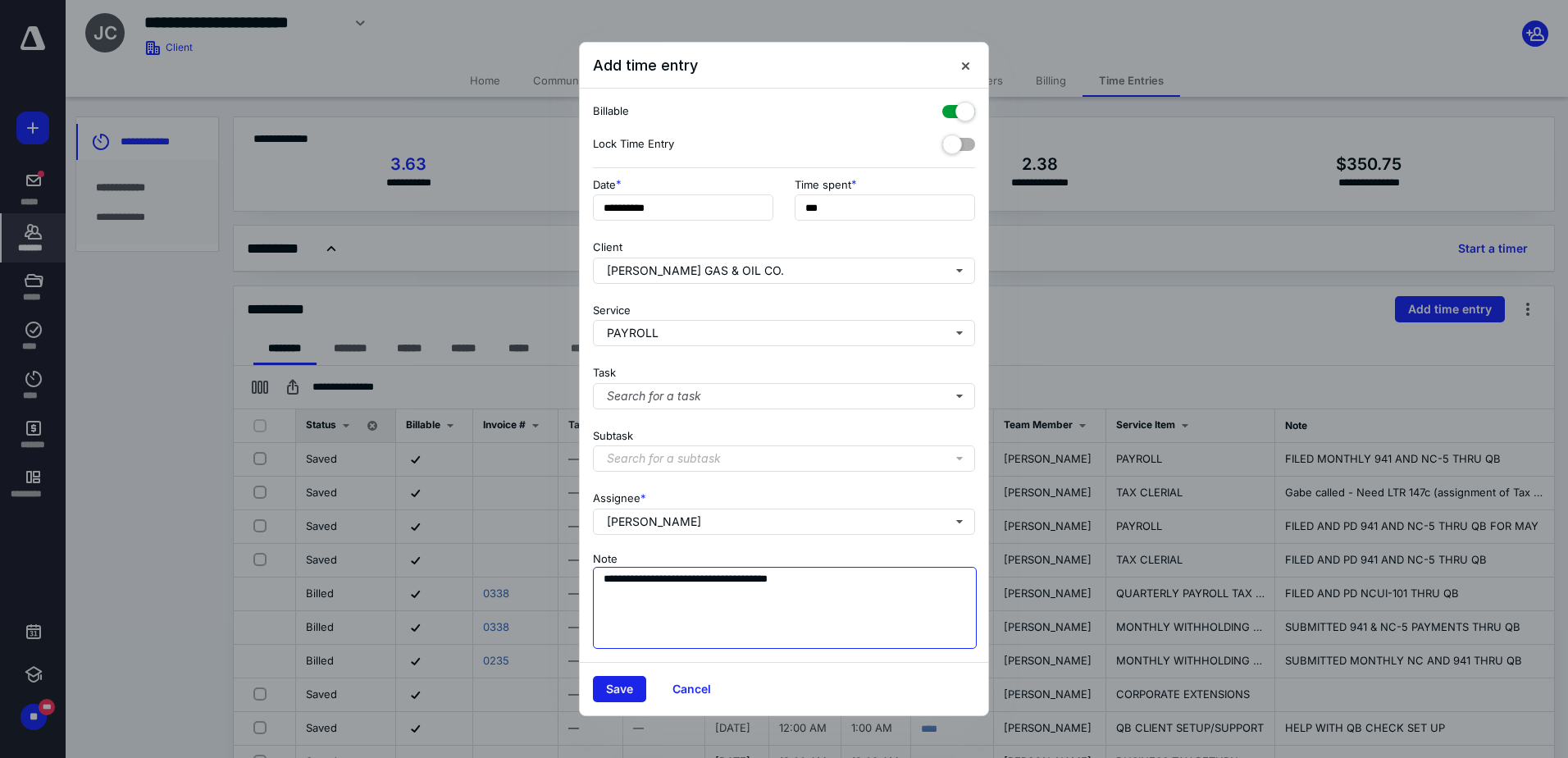type on "**********" 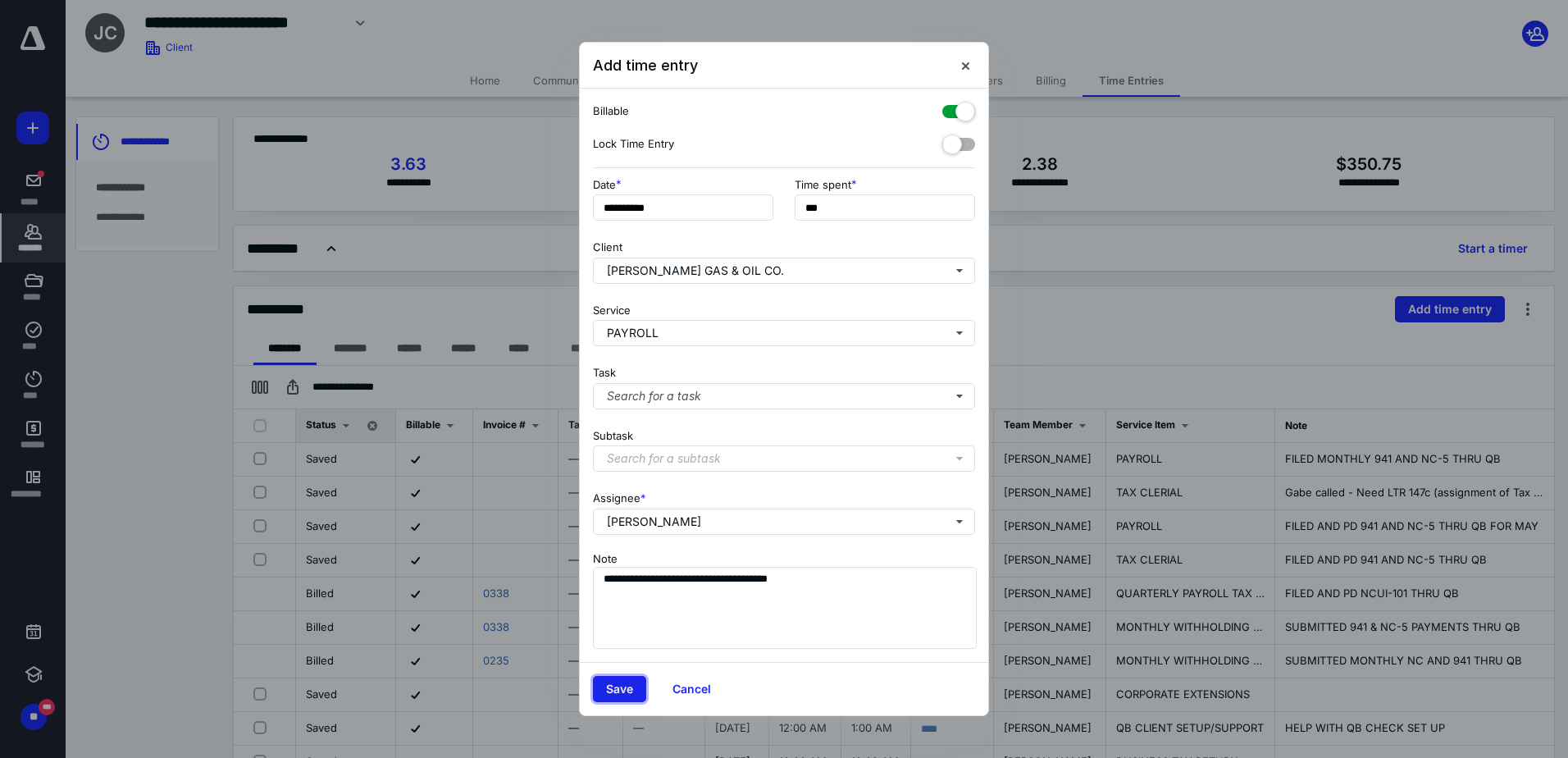 click on "Save" at bounding box center (619, 689) 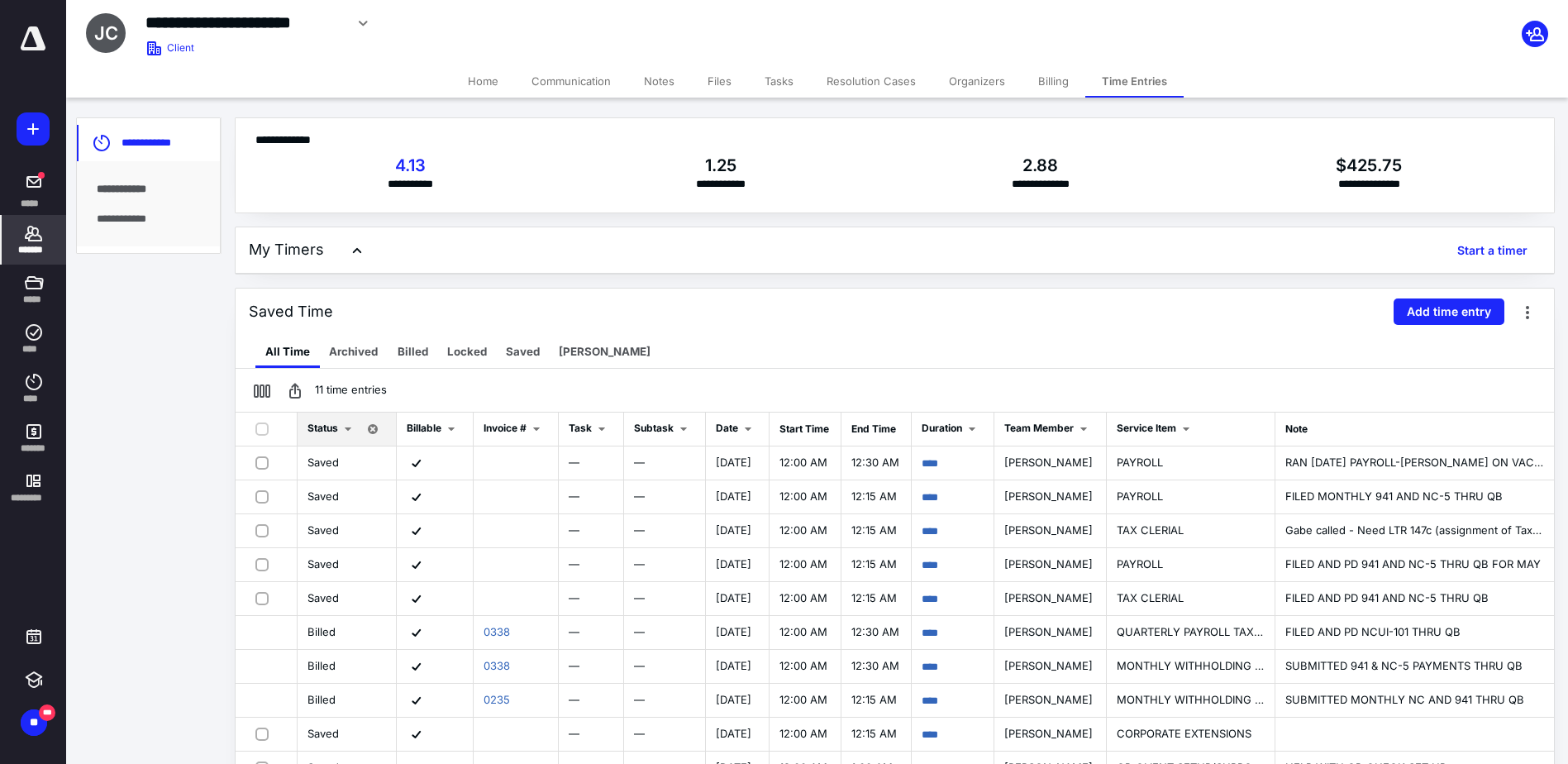 click 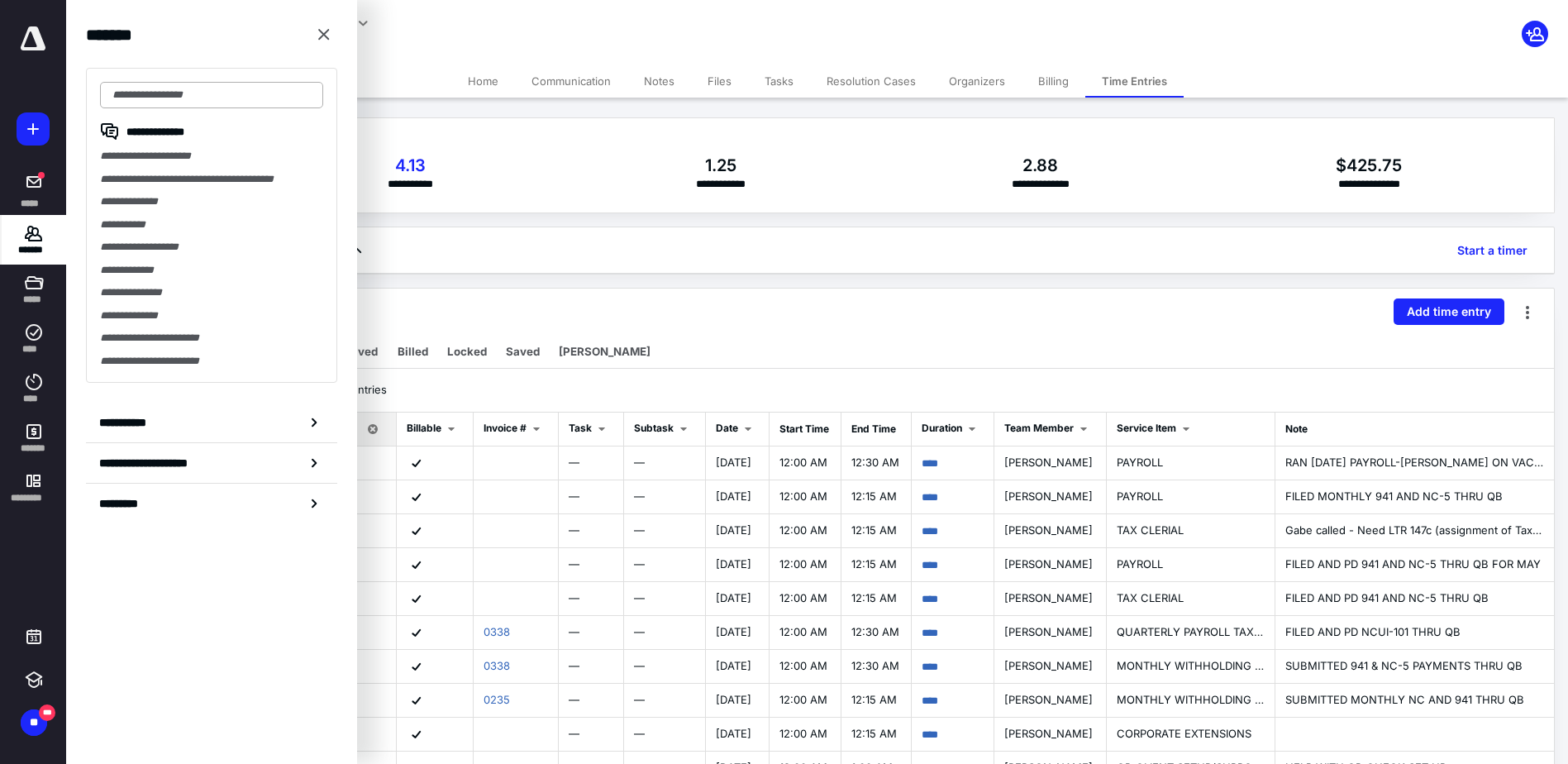 click at bounding box center (212, 95) 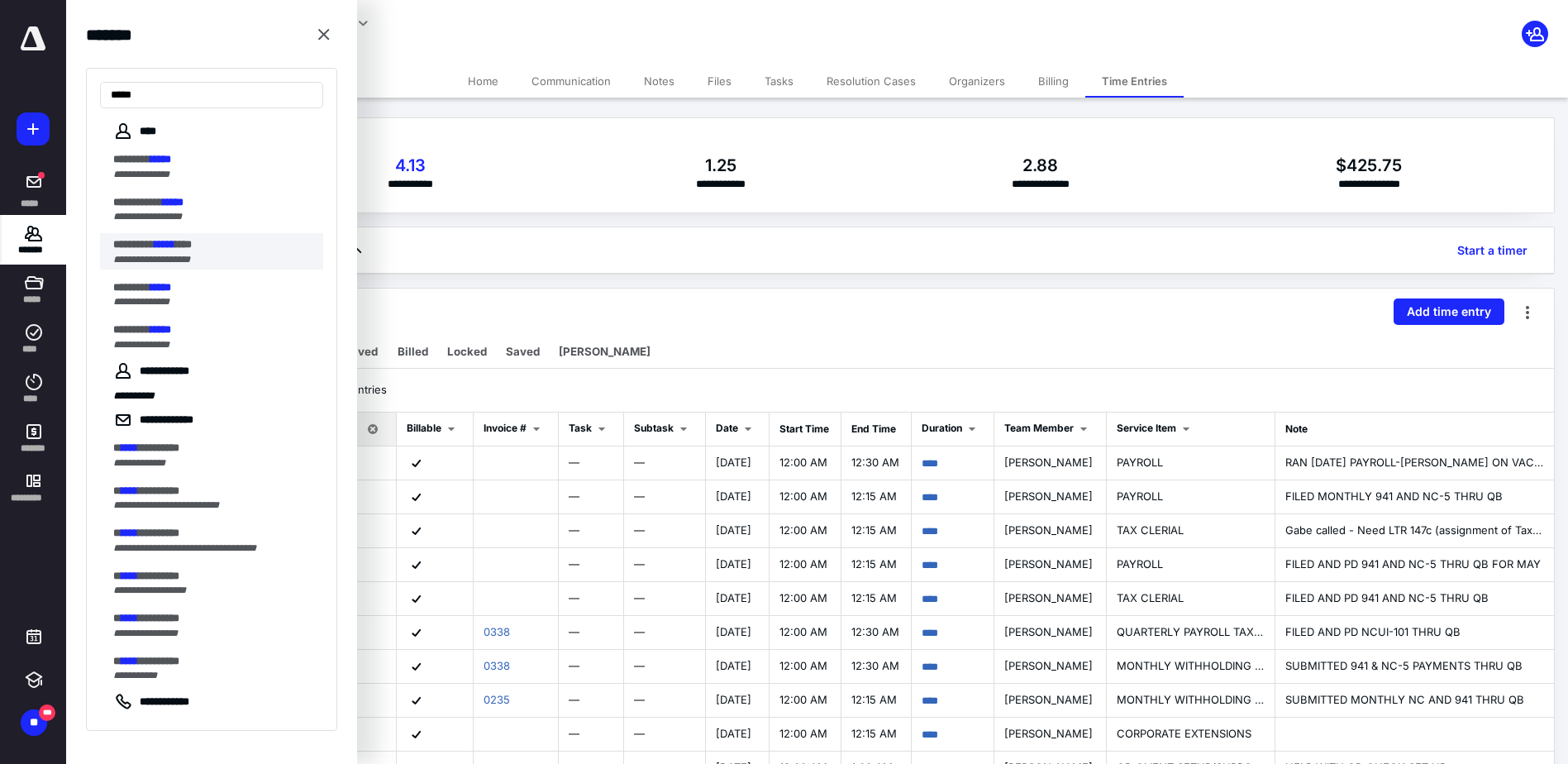 type on "*****" 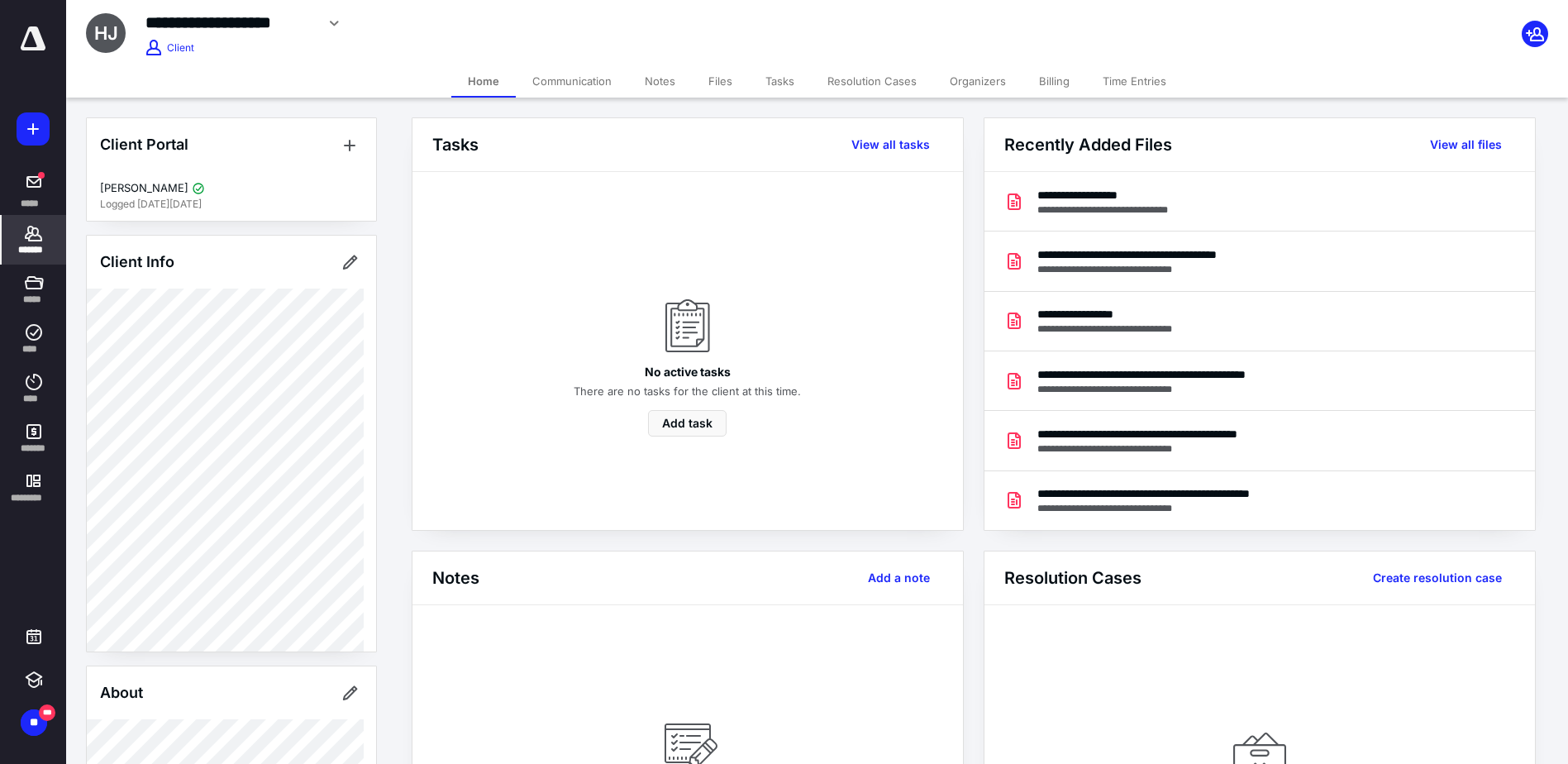 click on "Files" at bounding box center [720, 81] 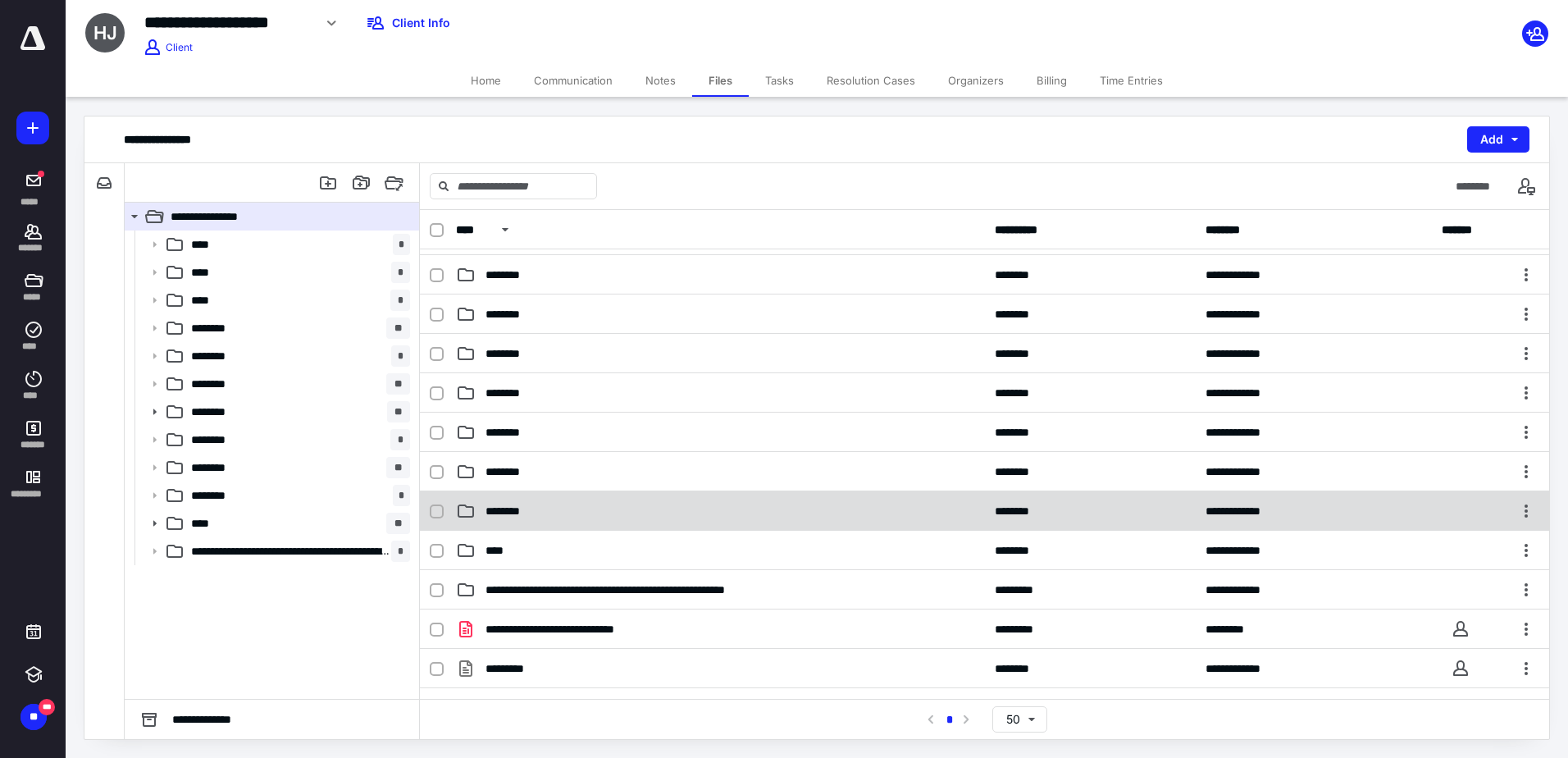 scroll, scrollTop: 164, scrollLeft: 0, axis: vertical 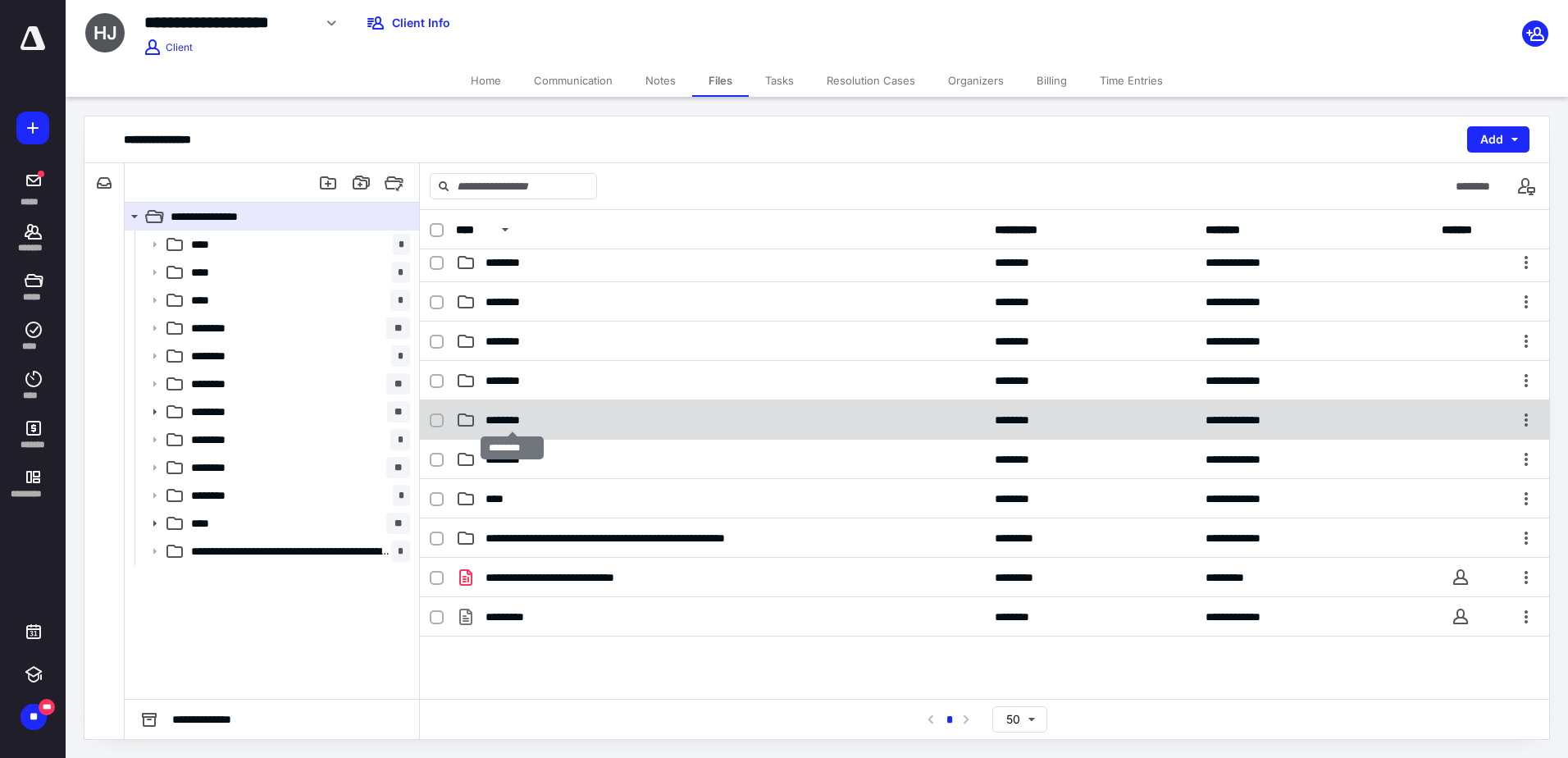 click on "********" at bounding box center [513, 420] 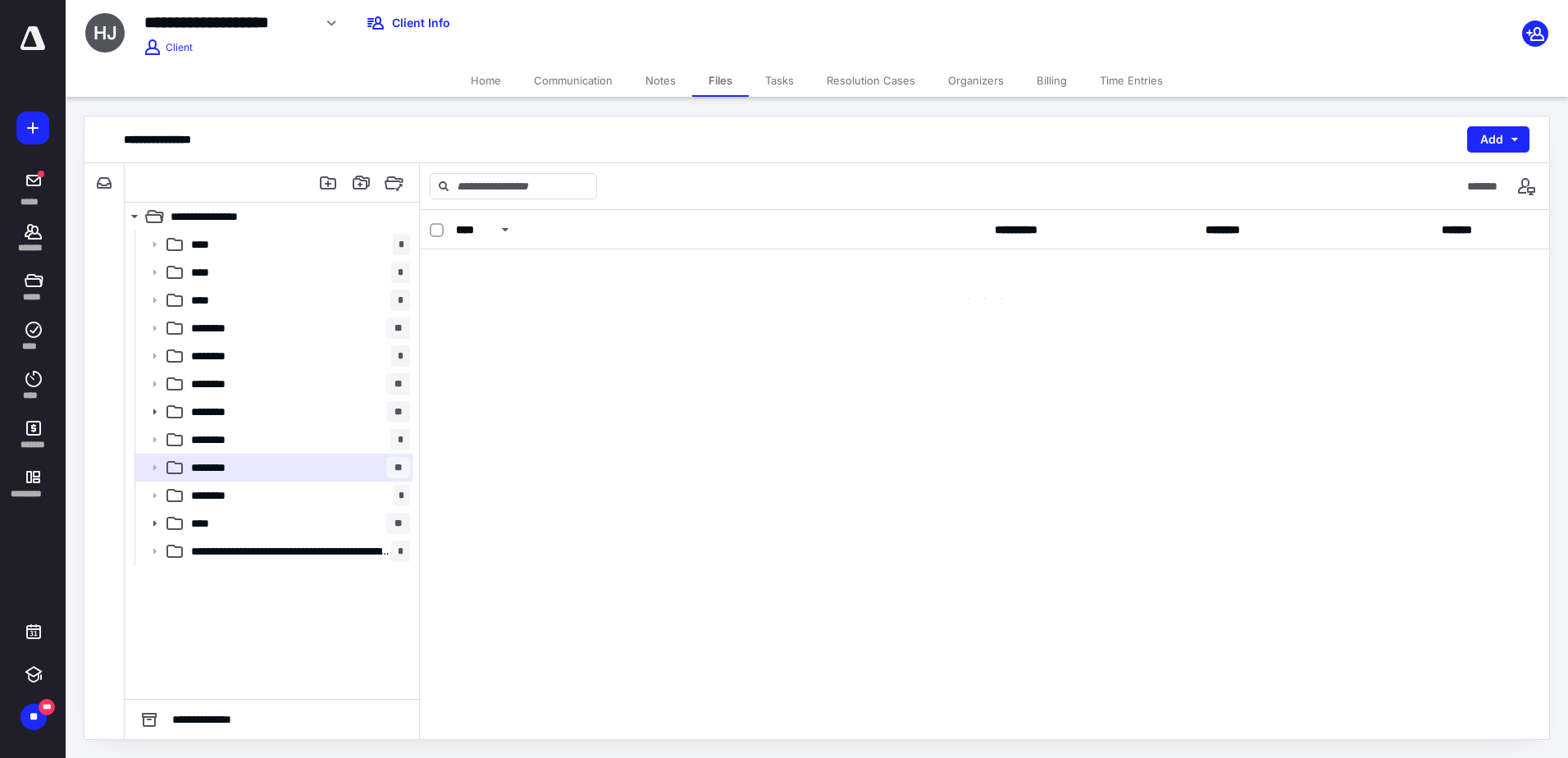 scroll, scrollTop: 0, scrollLeft: 0, axis: both 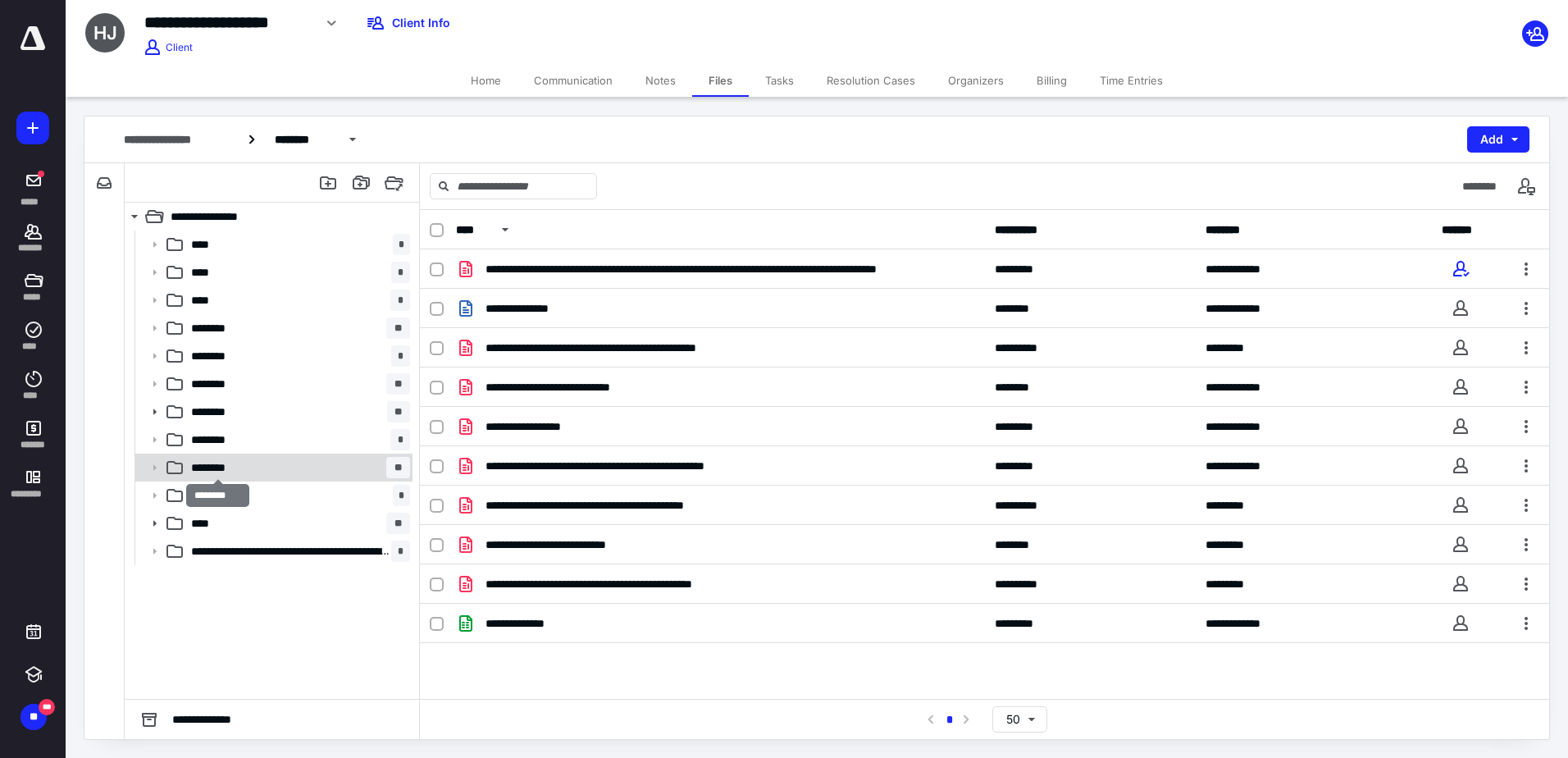 click on "********" at bounding box center [218, 468] 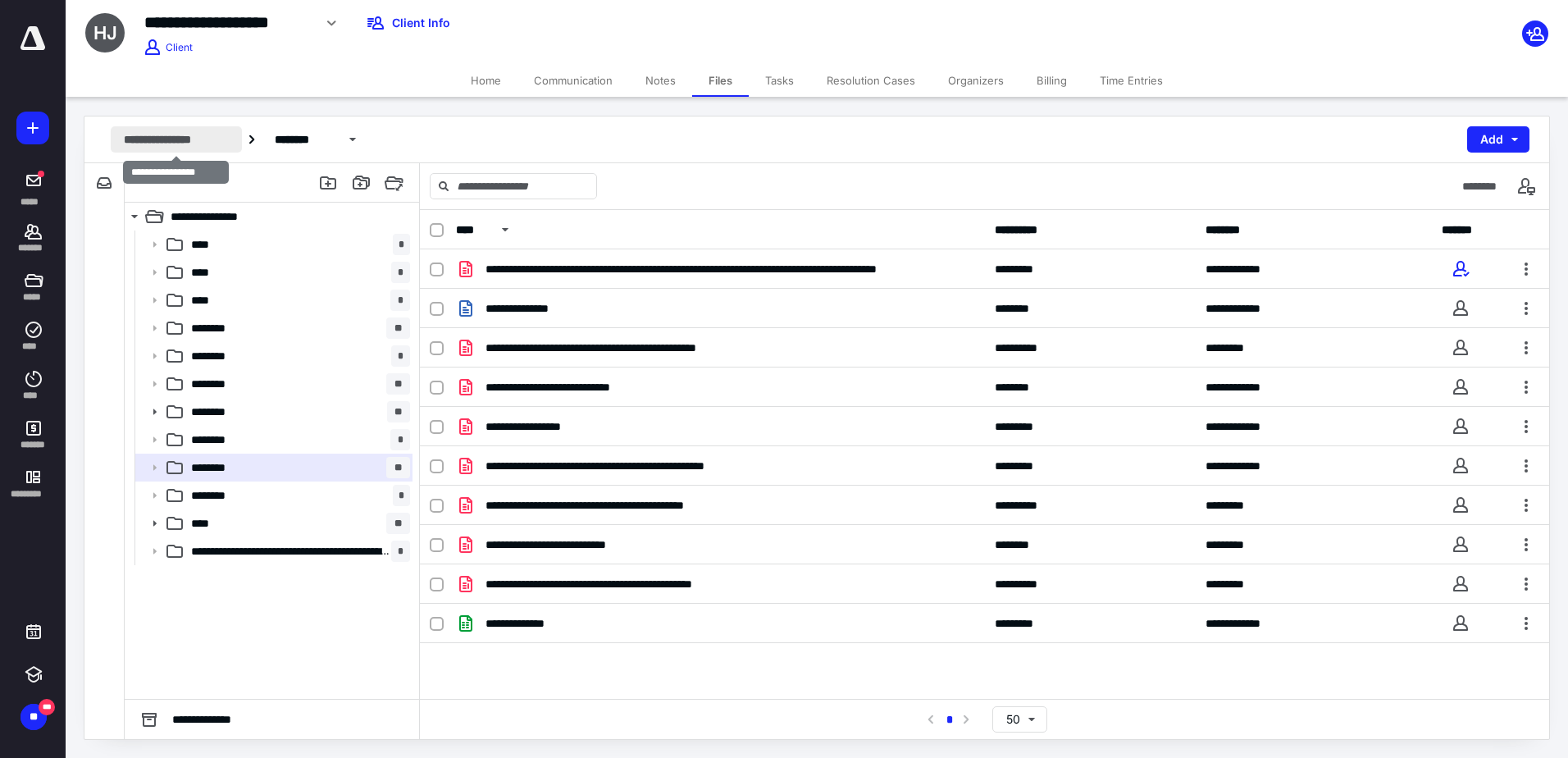 click on "**********" at bounding box center [176, 139] 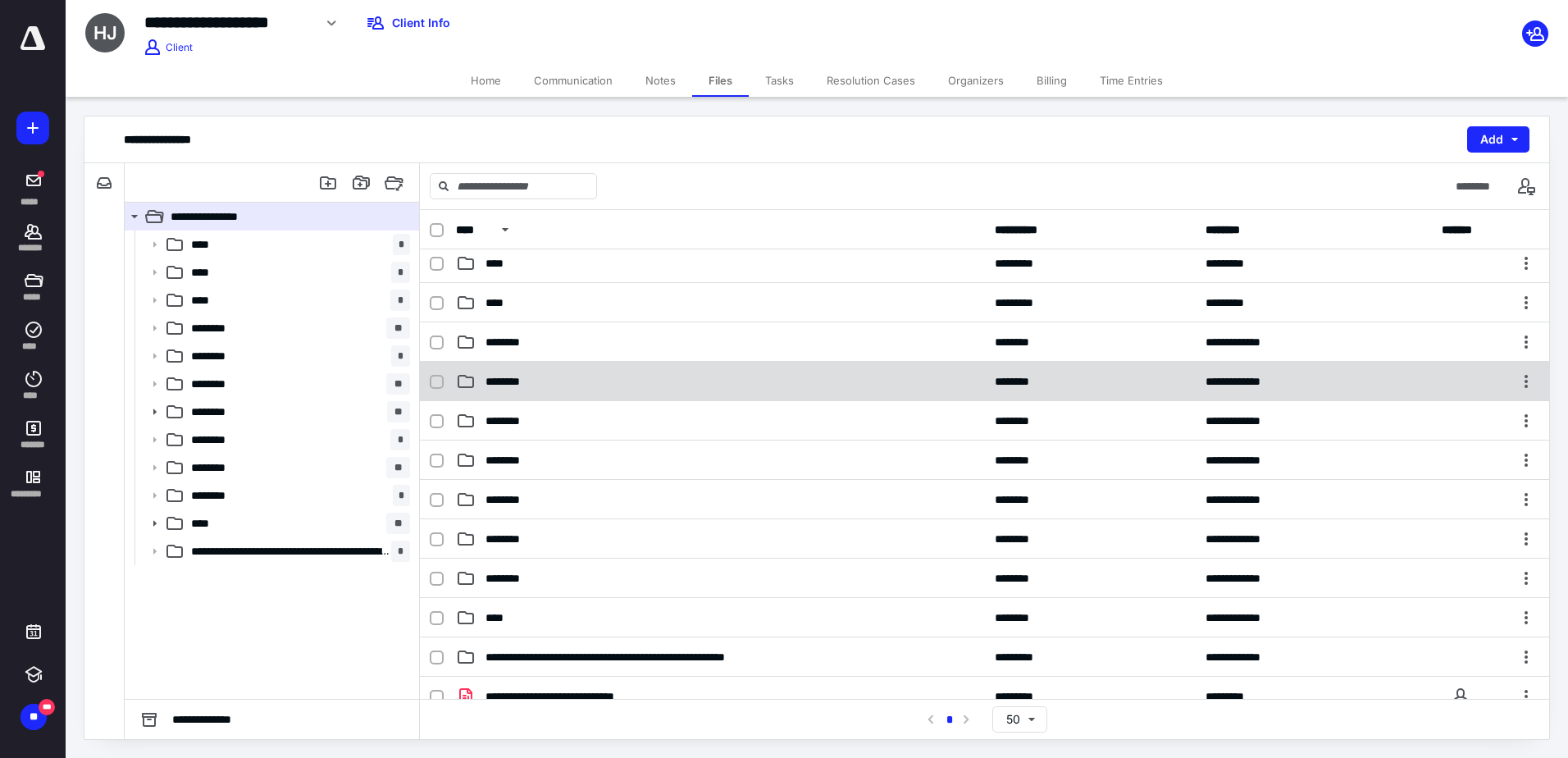 scroll, scrollTop: 164, scrollLeft: 0, axis: vertical 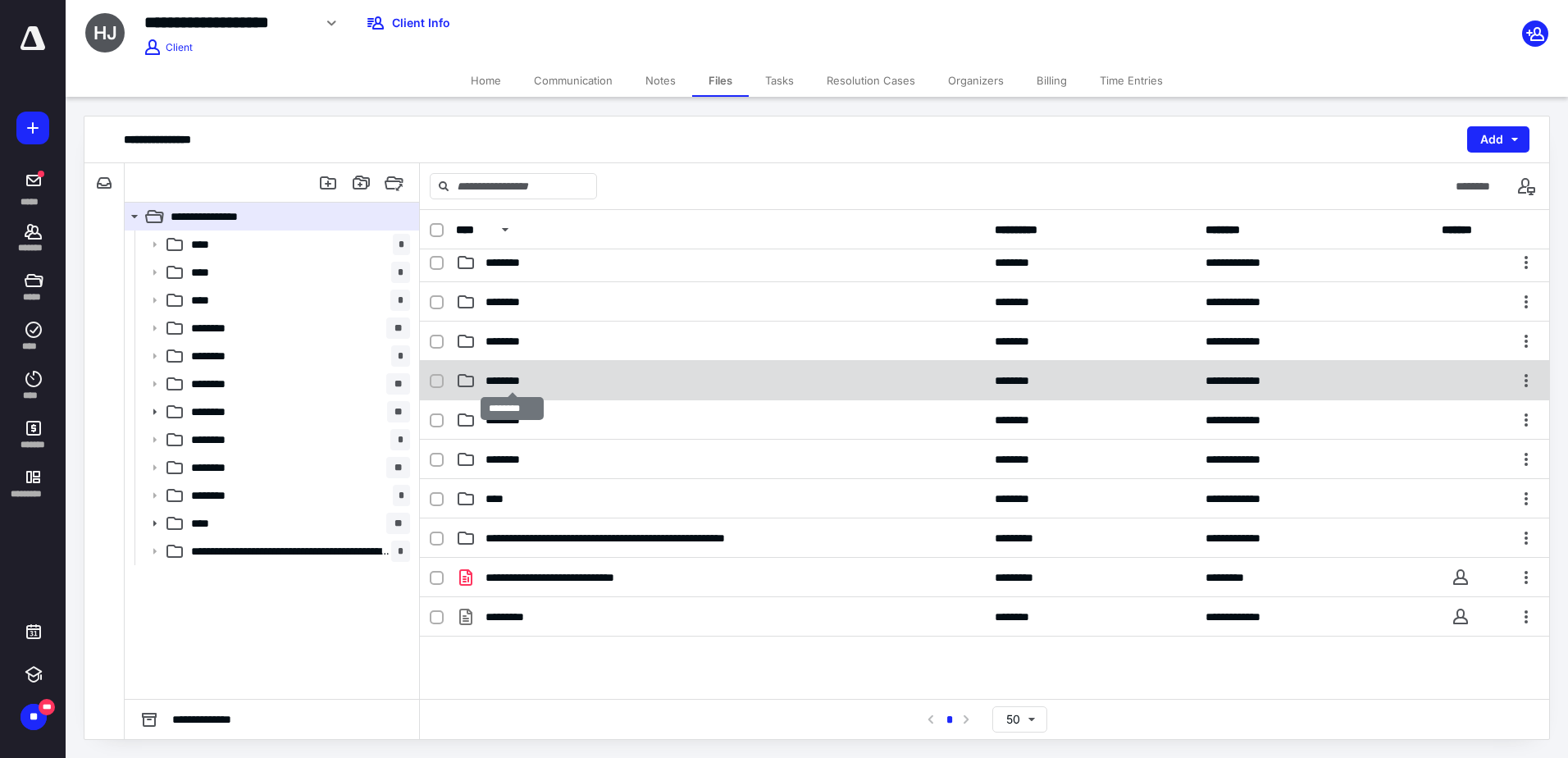 click on "********" at bounding box center (512, 381) 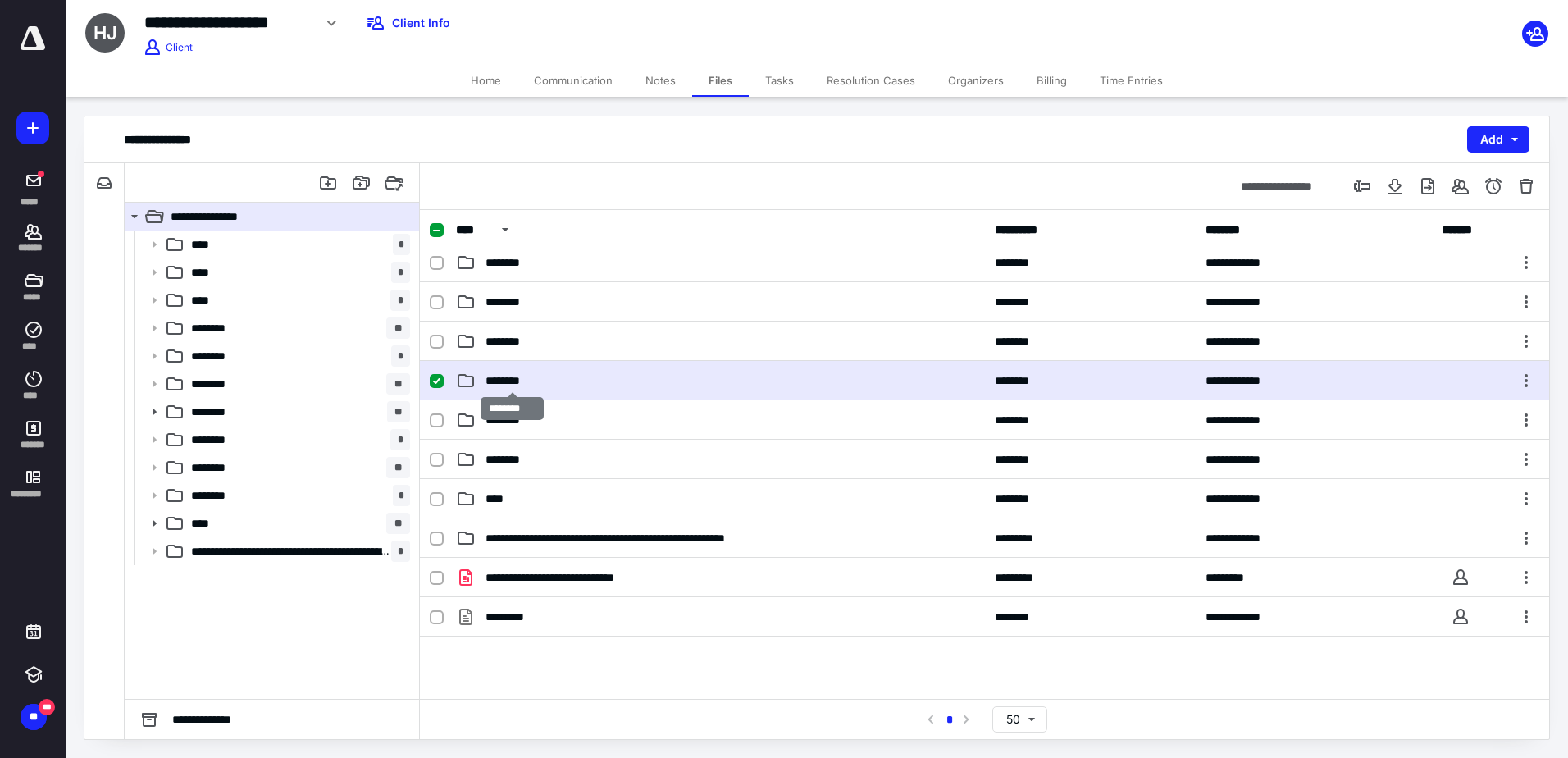 click on "********" at bounding box center [512, 381] 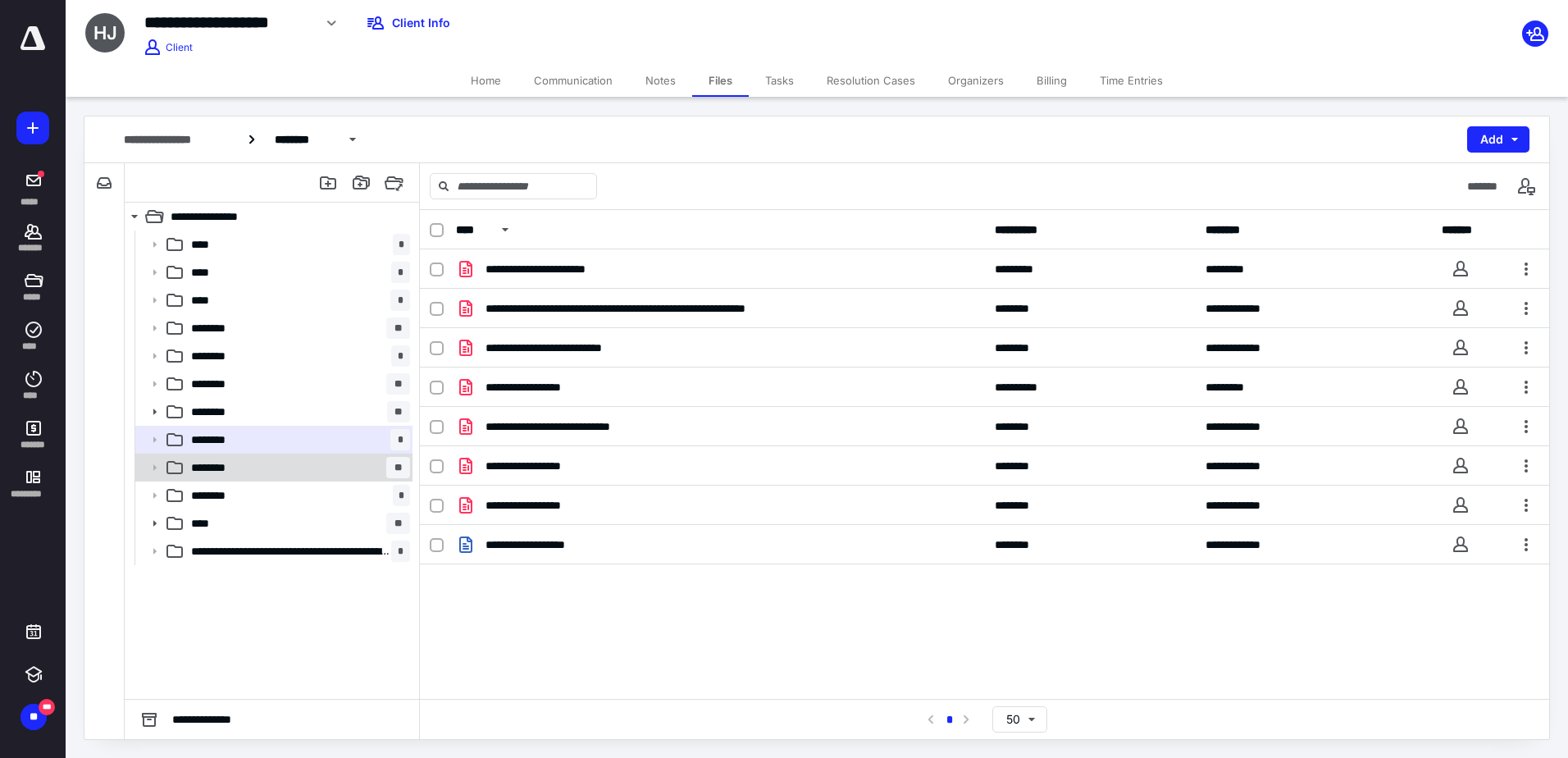 click on "********" at bounding box center (218, 468) 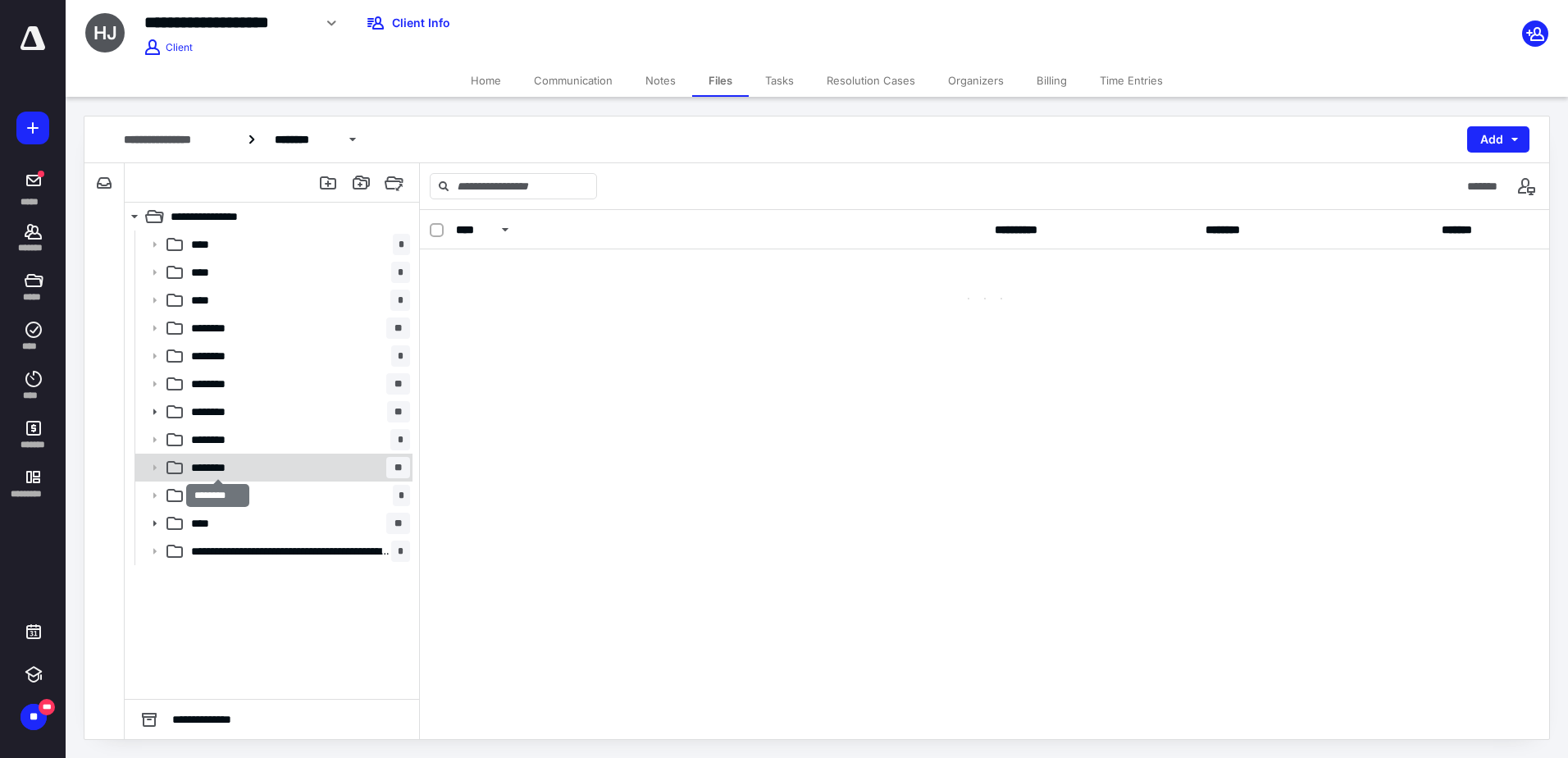 click on "********" at bounding box center (218, 468) 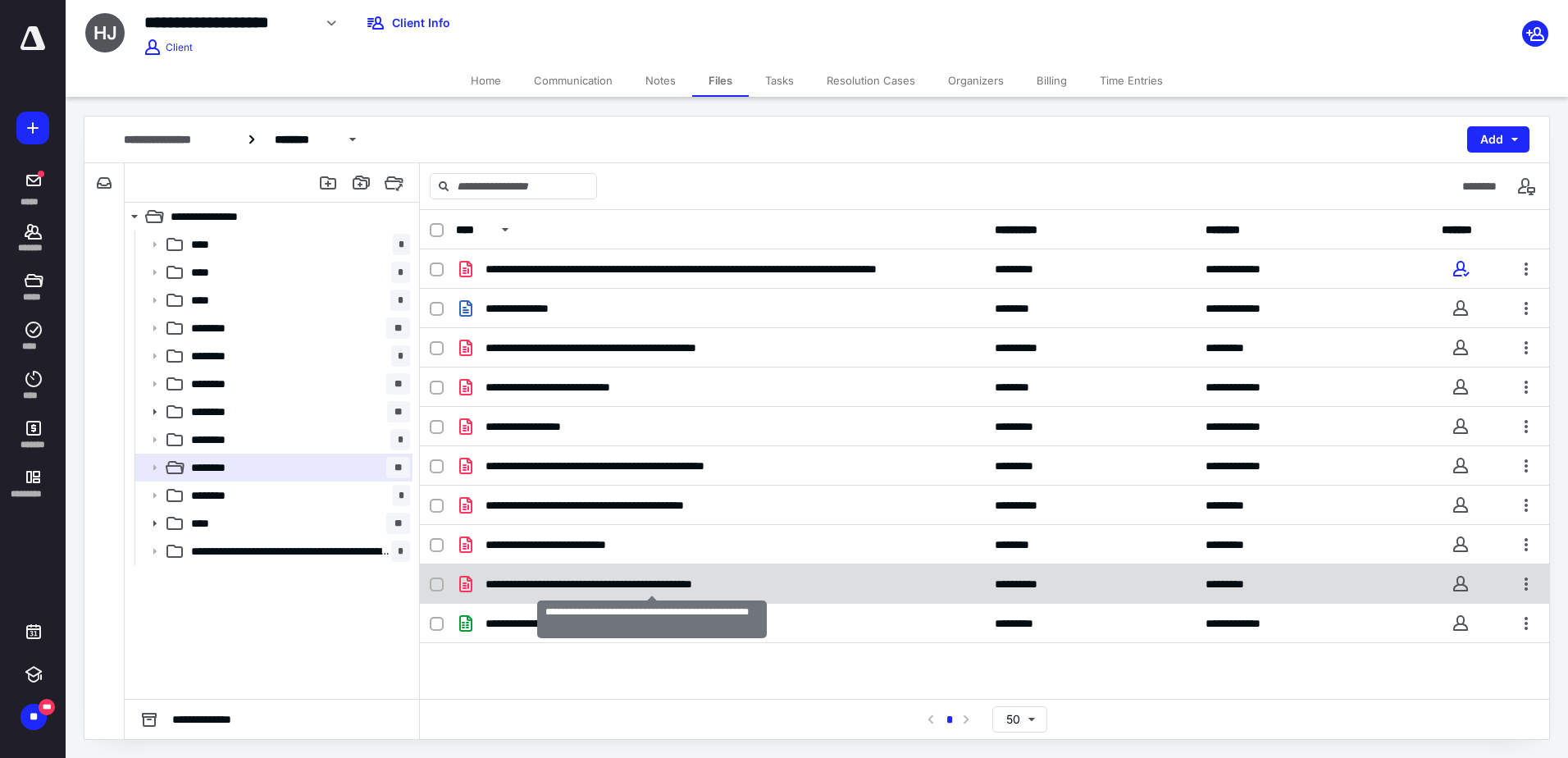 click on "**********" at bounding box center (652, 584) 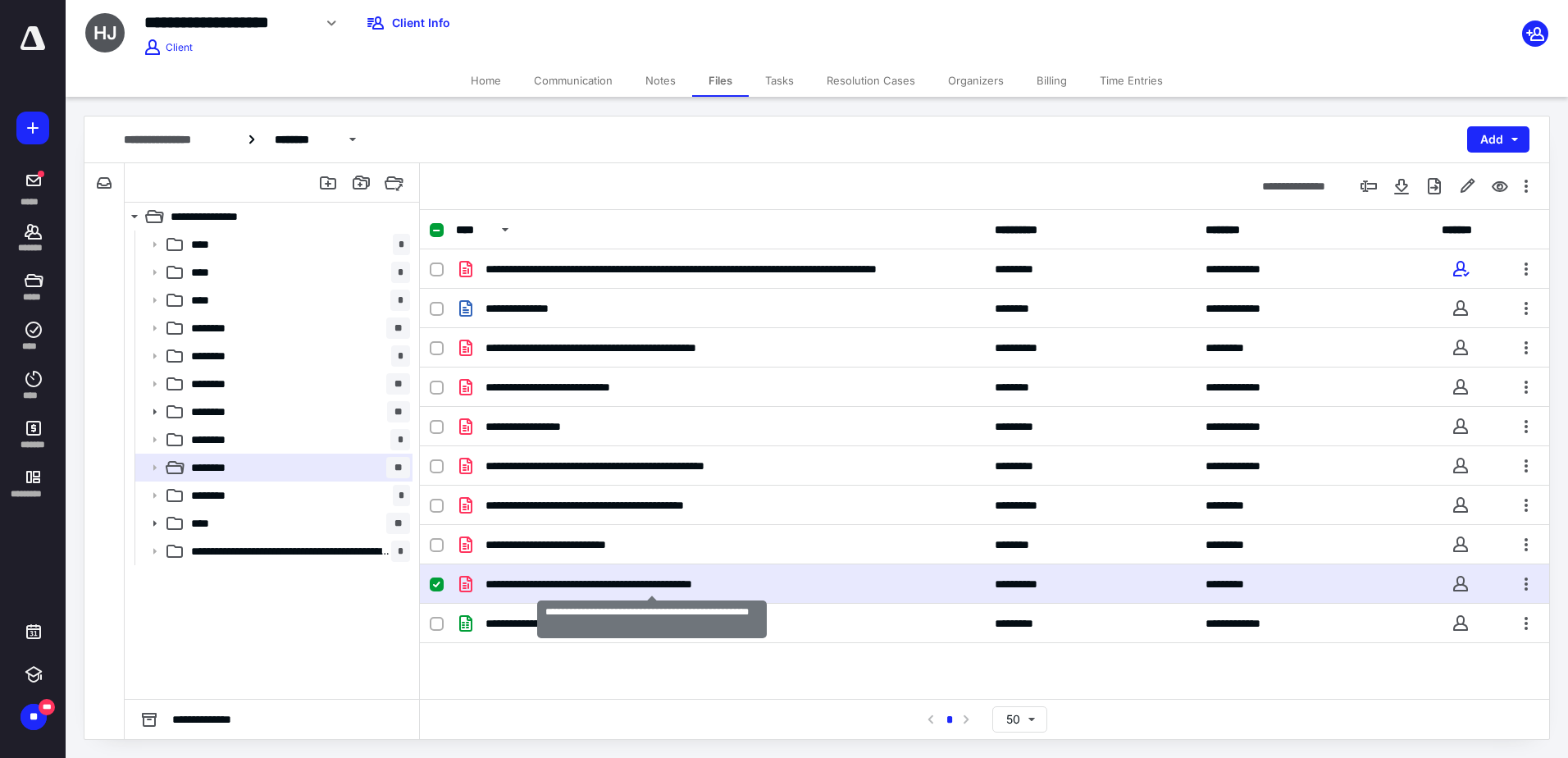 click on "**********" at bounding box center [652, 584] 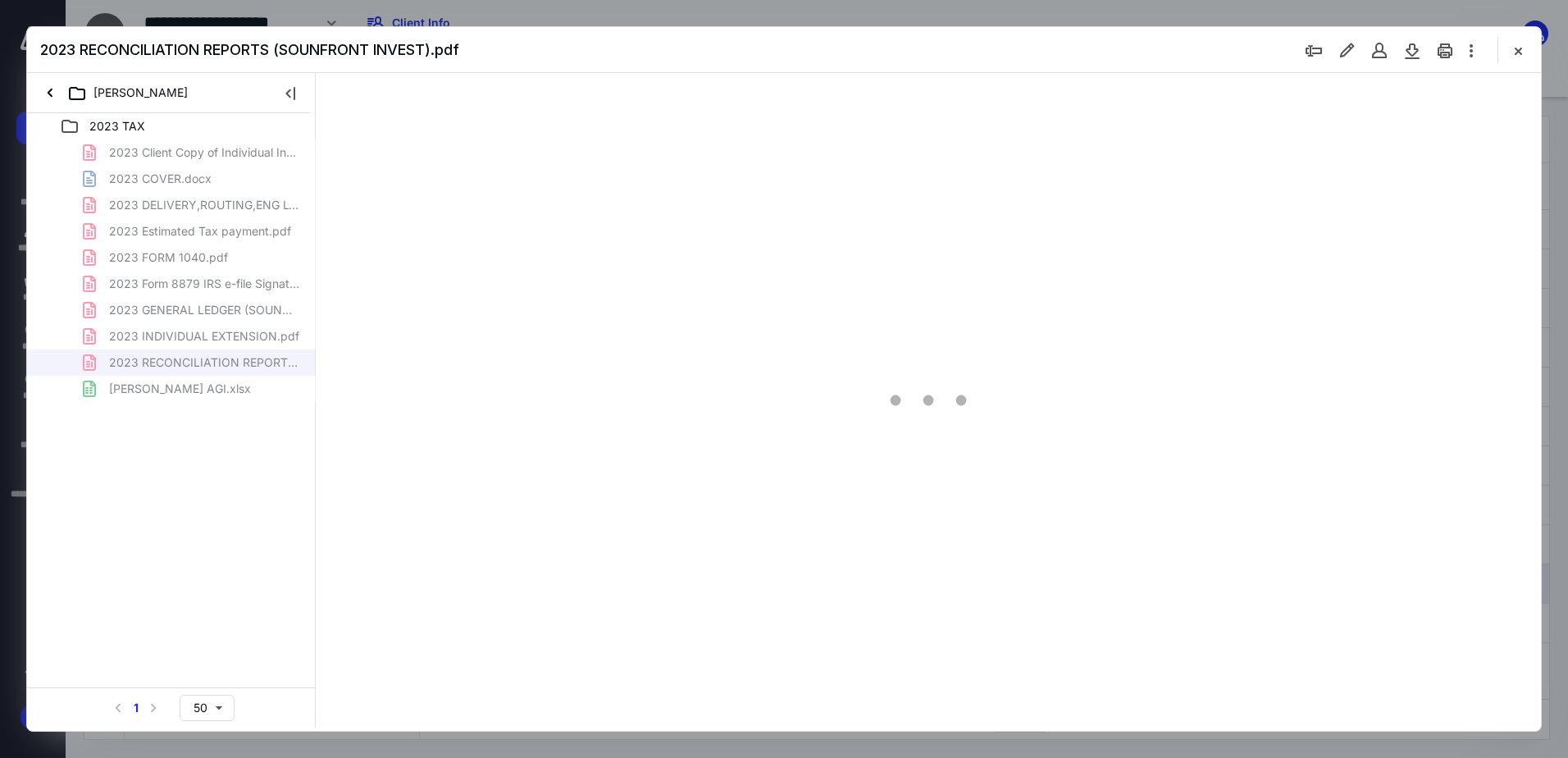 scroll, scrollTop: 0, scrollLeft: 0, axis: both 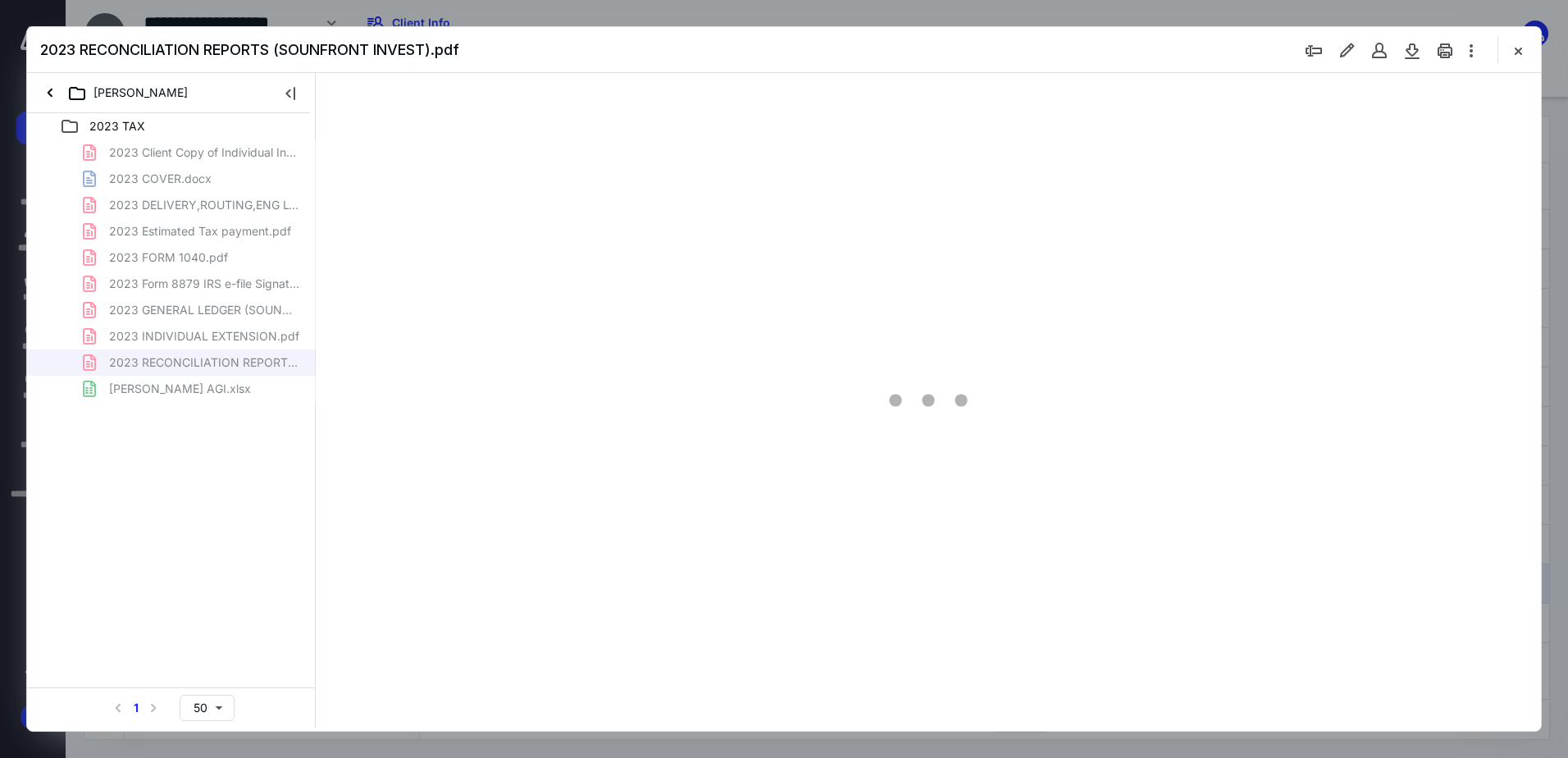 type on "91" 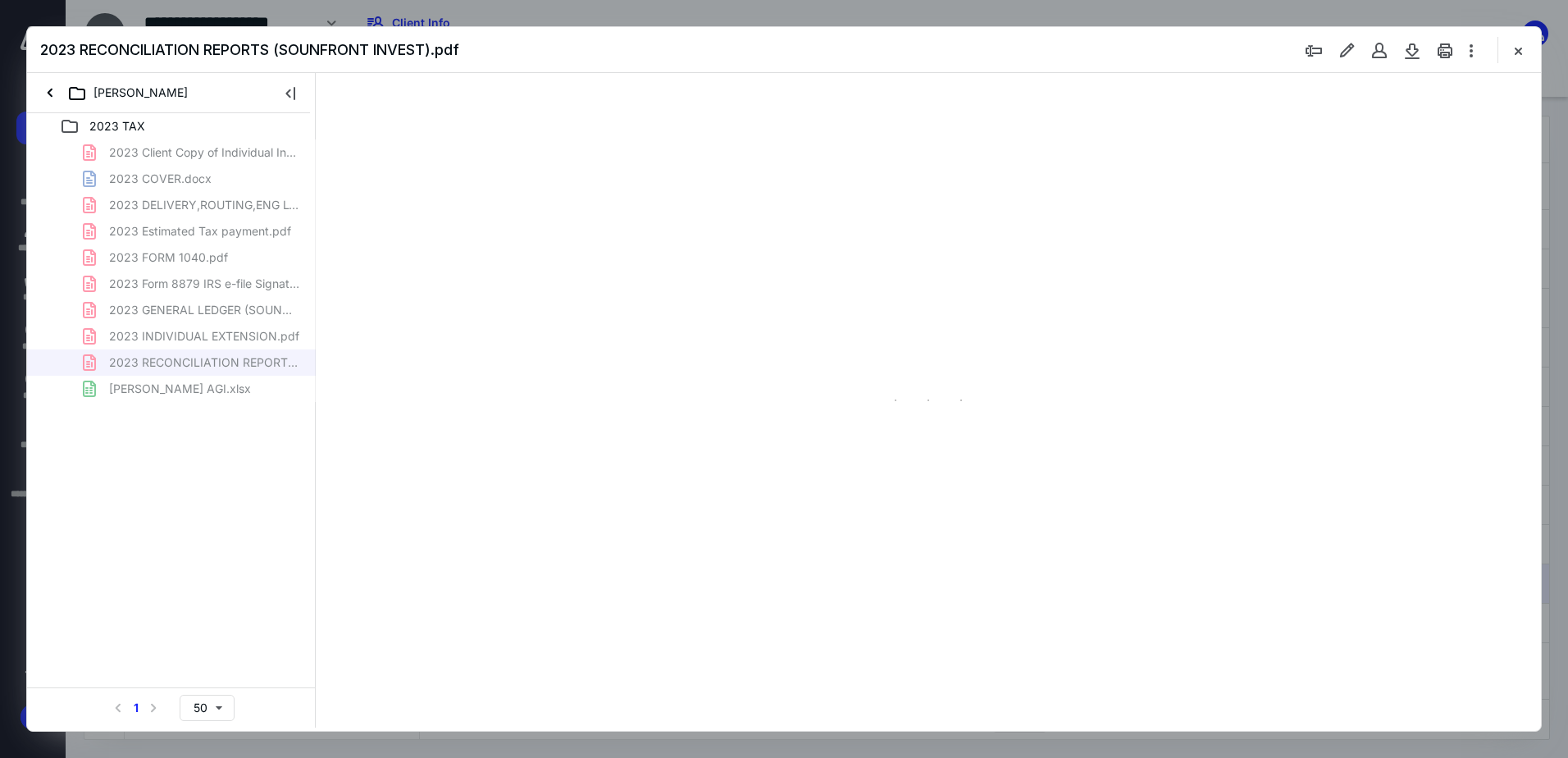 scroll, scrollTop: 66, scrollLeft: 0, axis: vertical 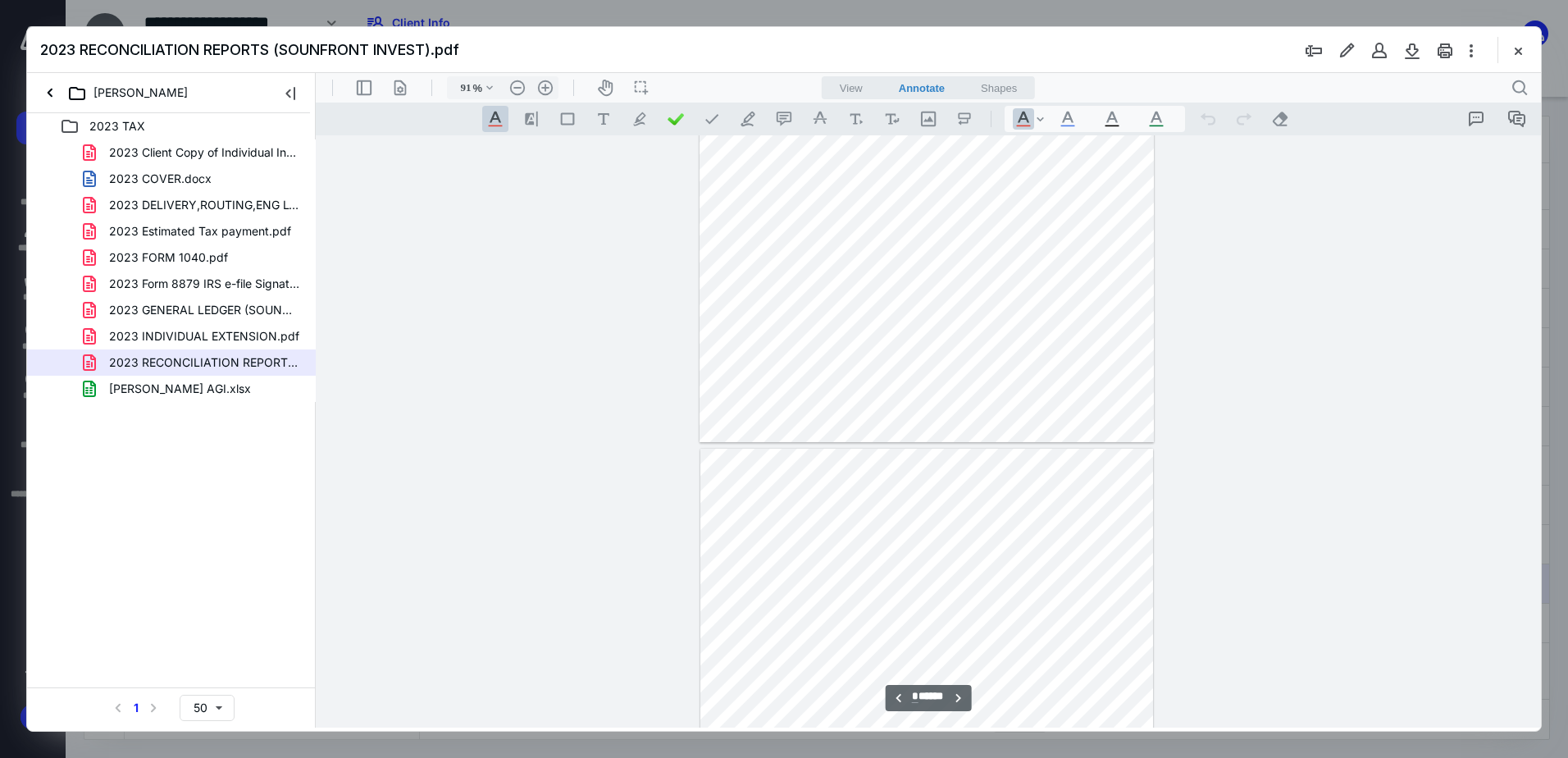 type on "*" 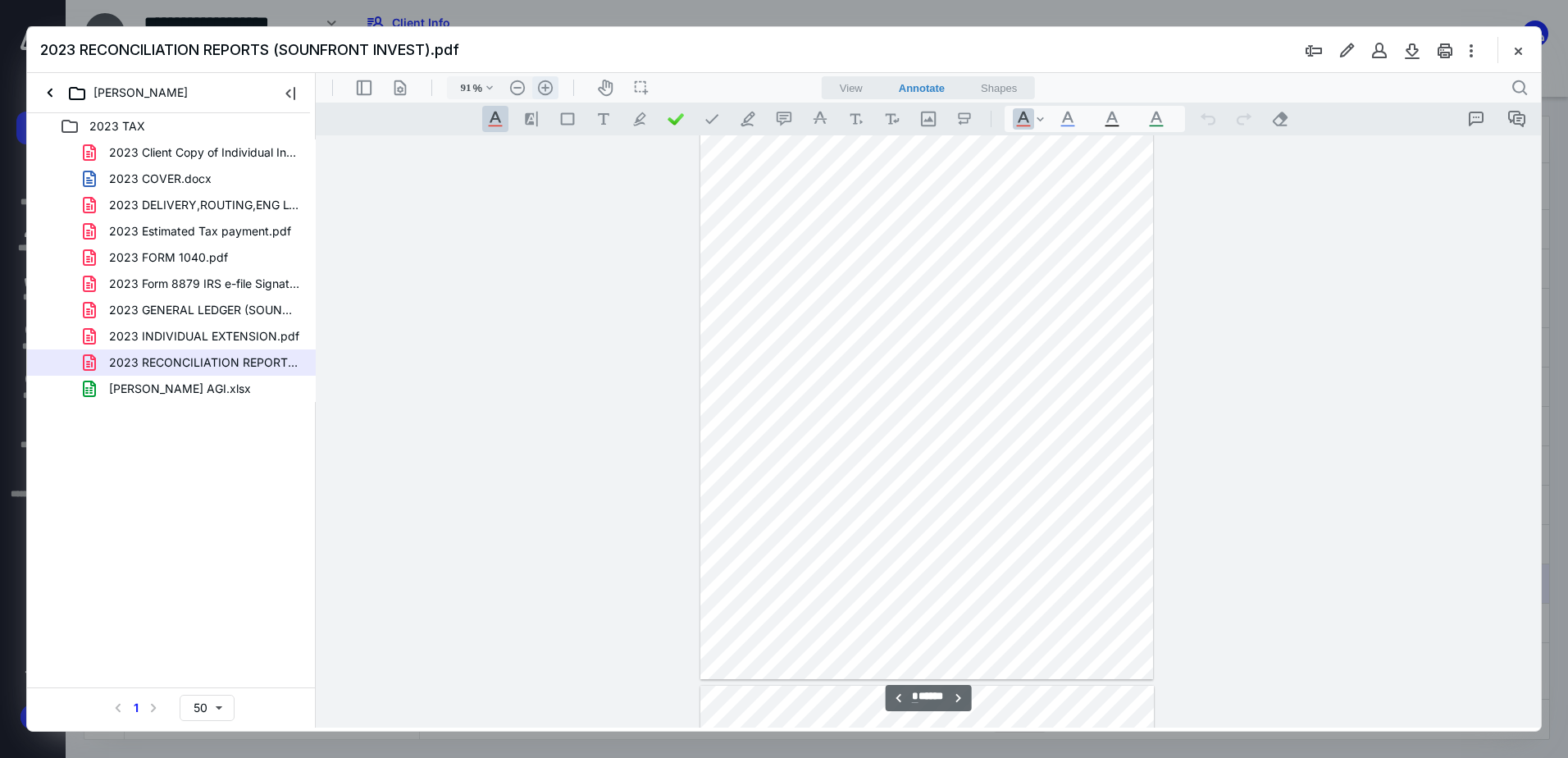click on ".cls-1{fill:#abb0c4;} icon - header - zoom - in - line" at bounding box center (545, 88) 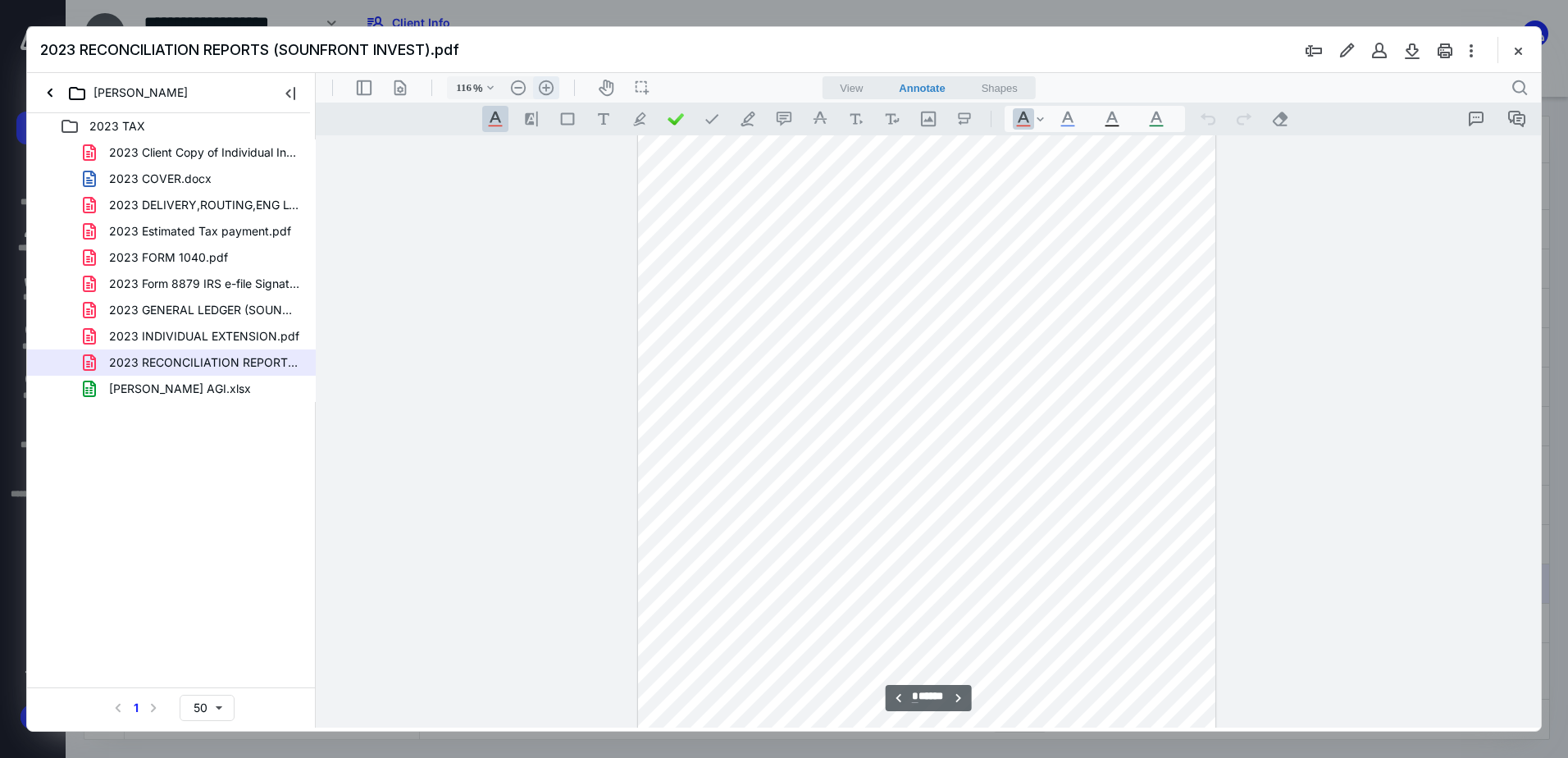 click on ".cls-1{fill:#abb0c4;} icon - header - zoom - in - line" at bounding box center [546, 88] 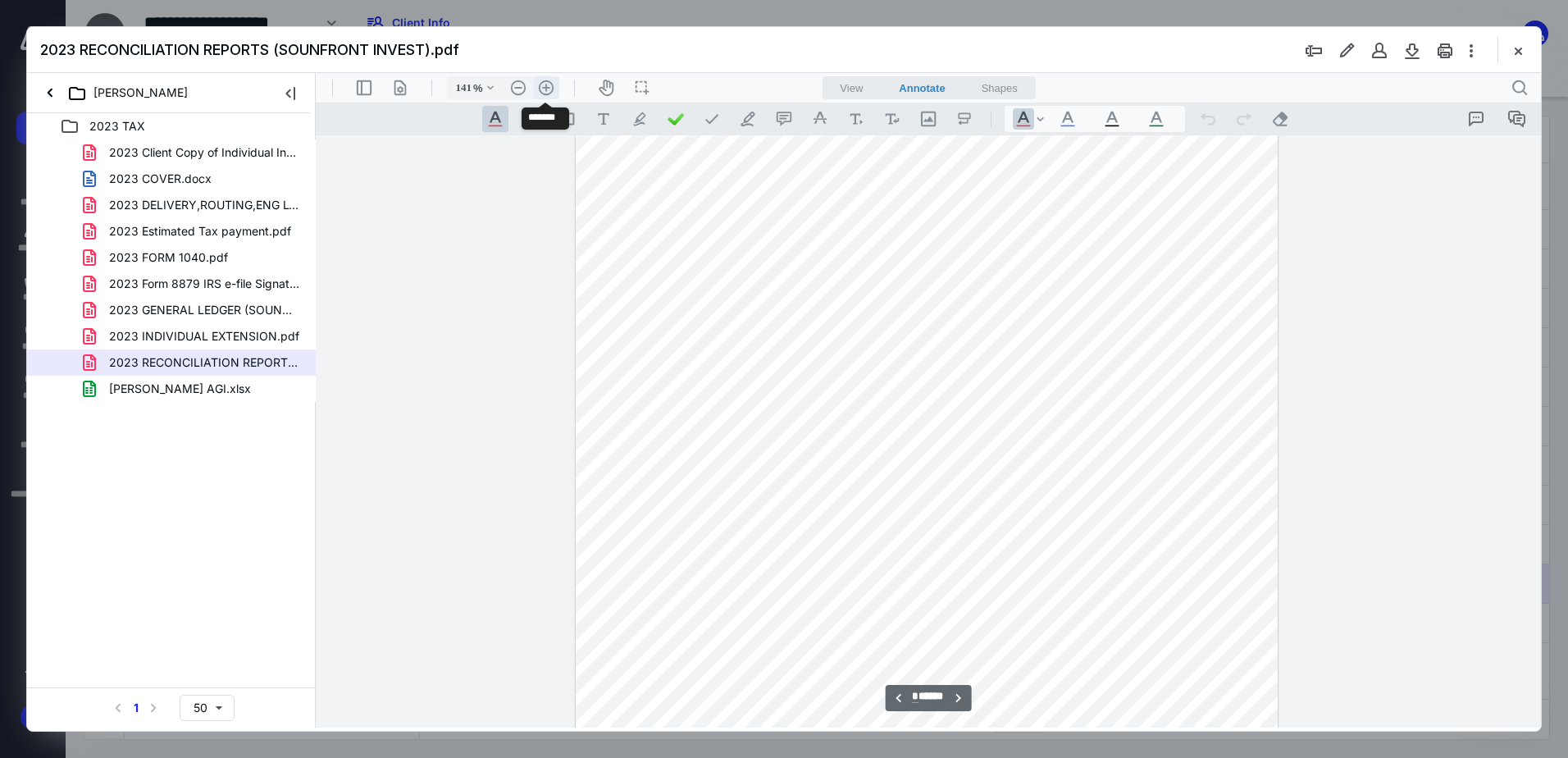 click on ".cls-1{fill:#abb0c4;} icon - header - zoom - in - line" at bounding box center [546, 88] 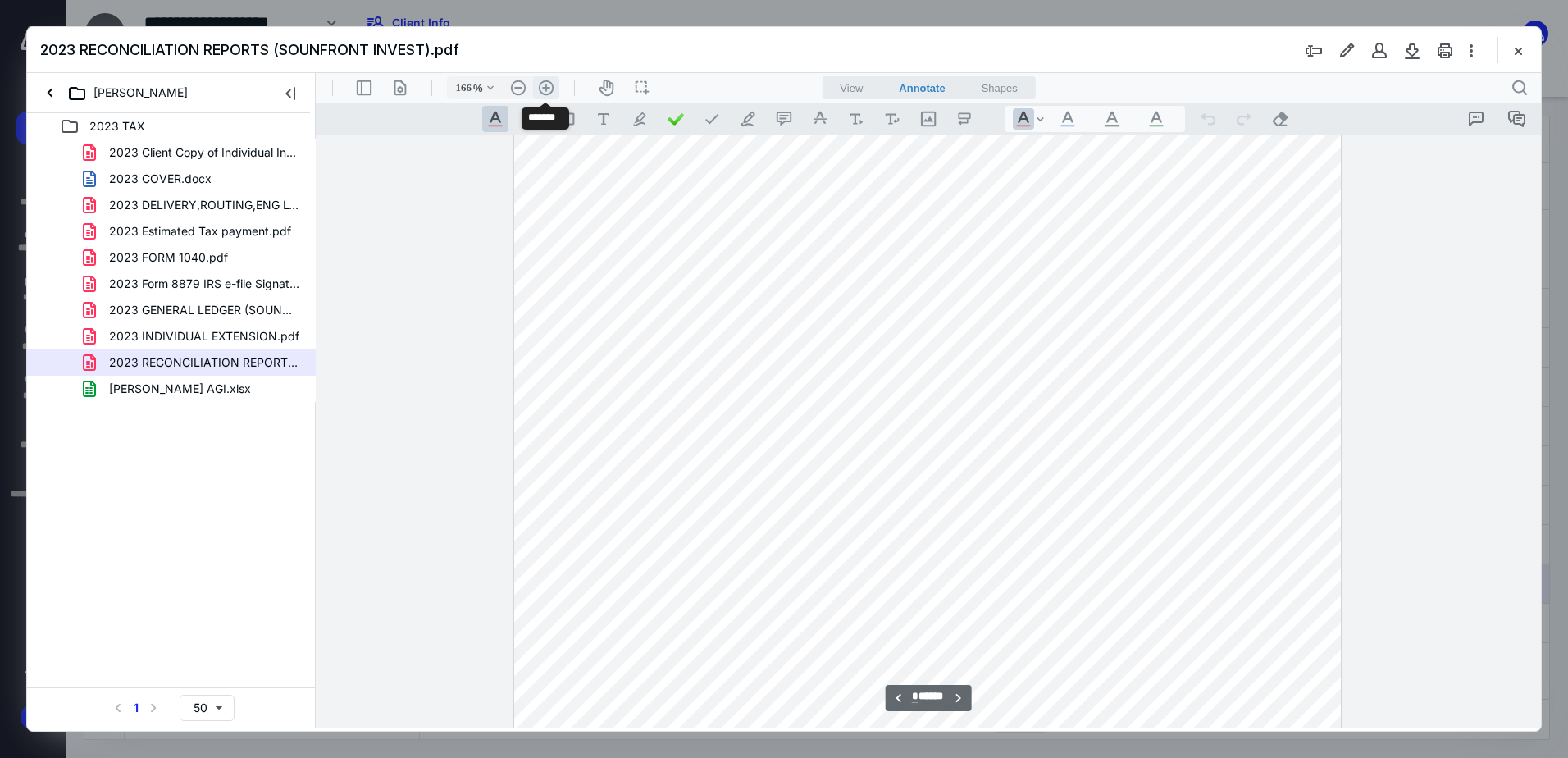 click on ".cls-1{fill:#abb0c4;} icon - header - zoom - in - line" at bounding box center (546, 88) 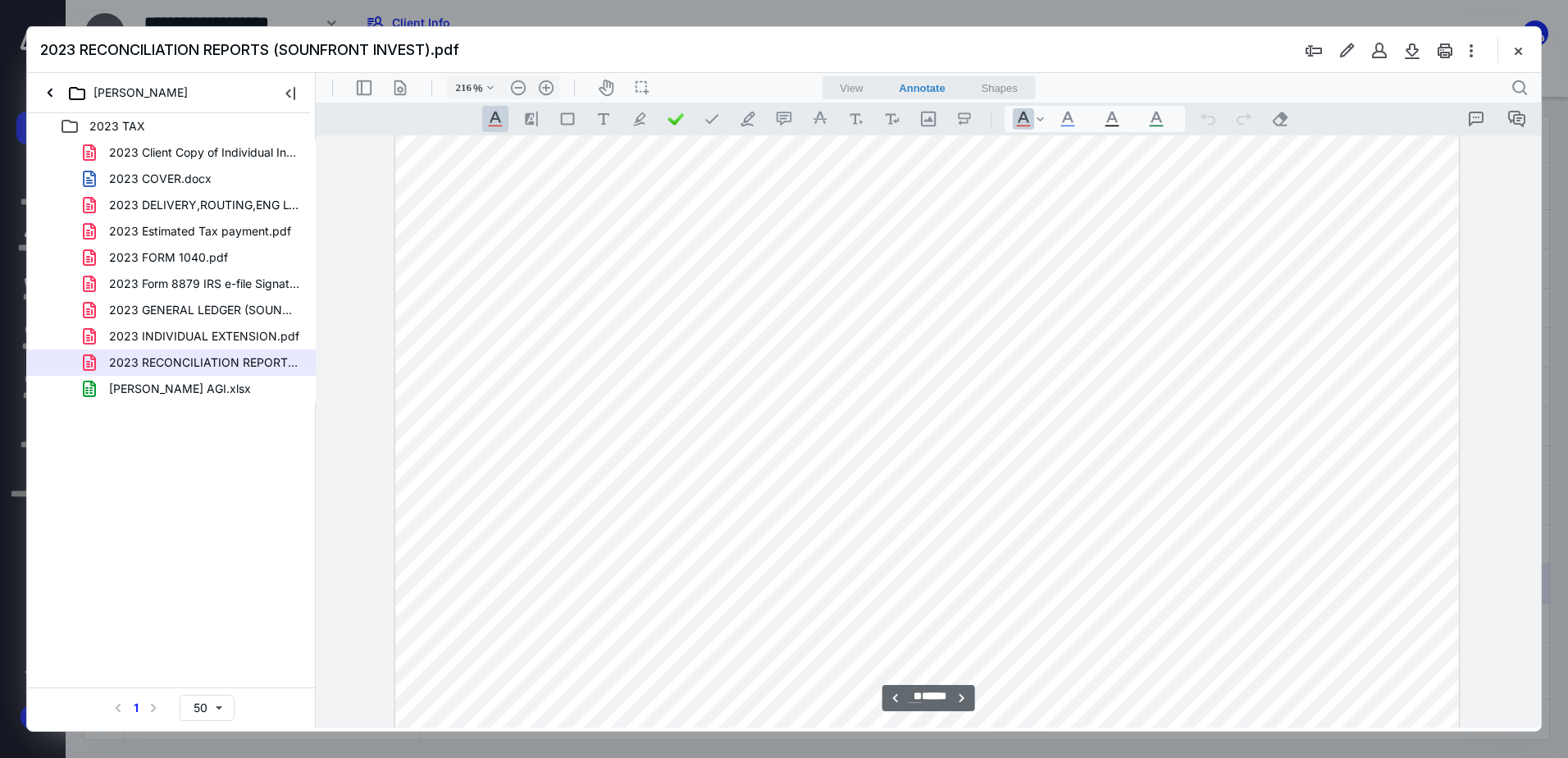 scroll, scrollTop: 49463, scrollLeft: 0, axis: vertical 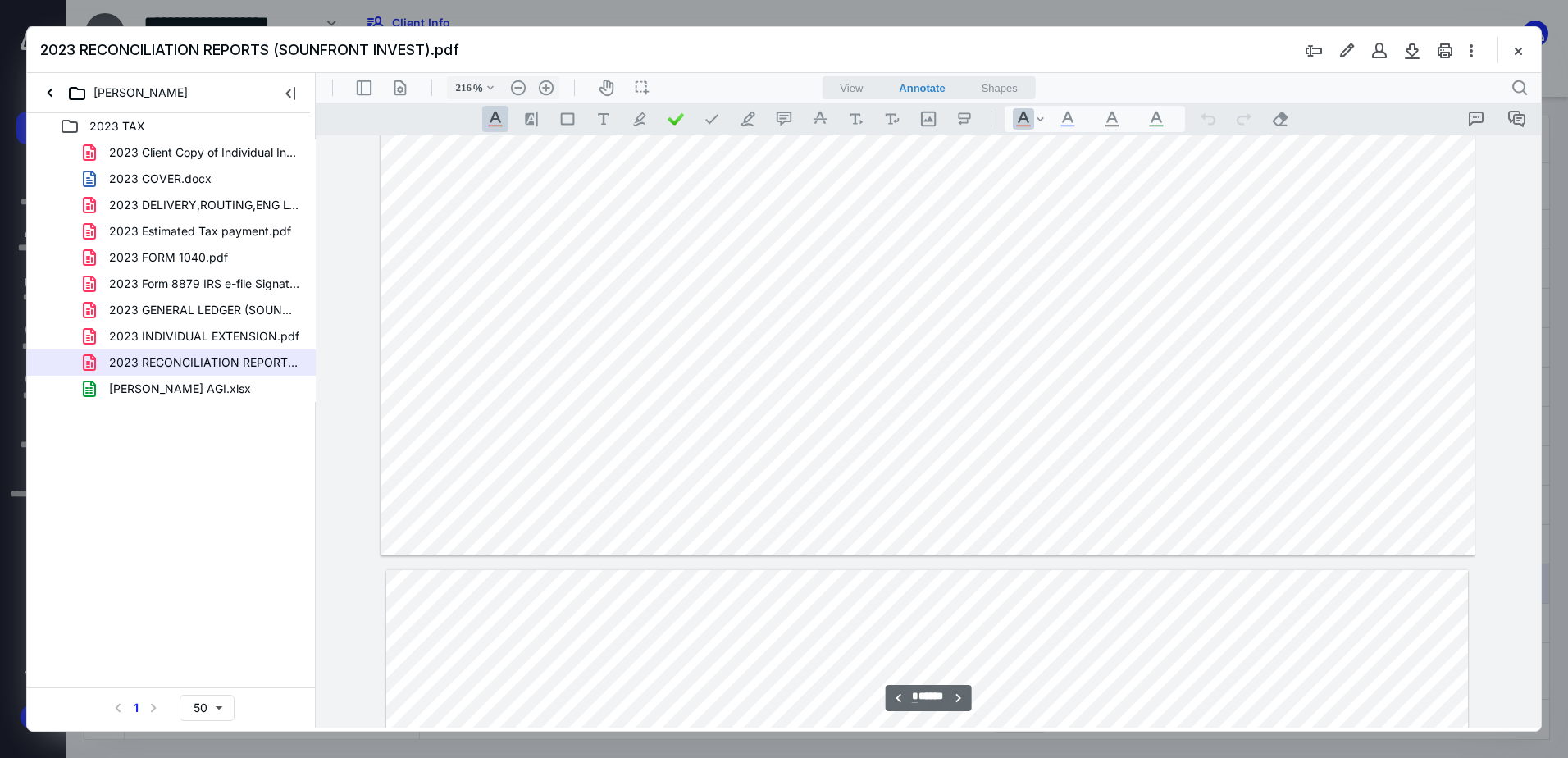 type on "*" 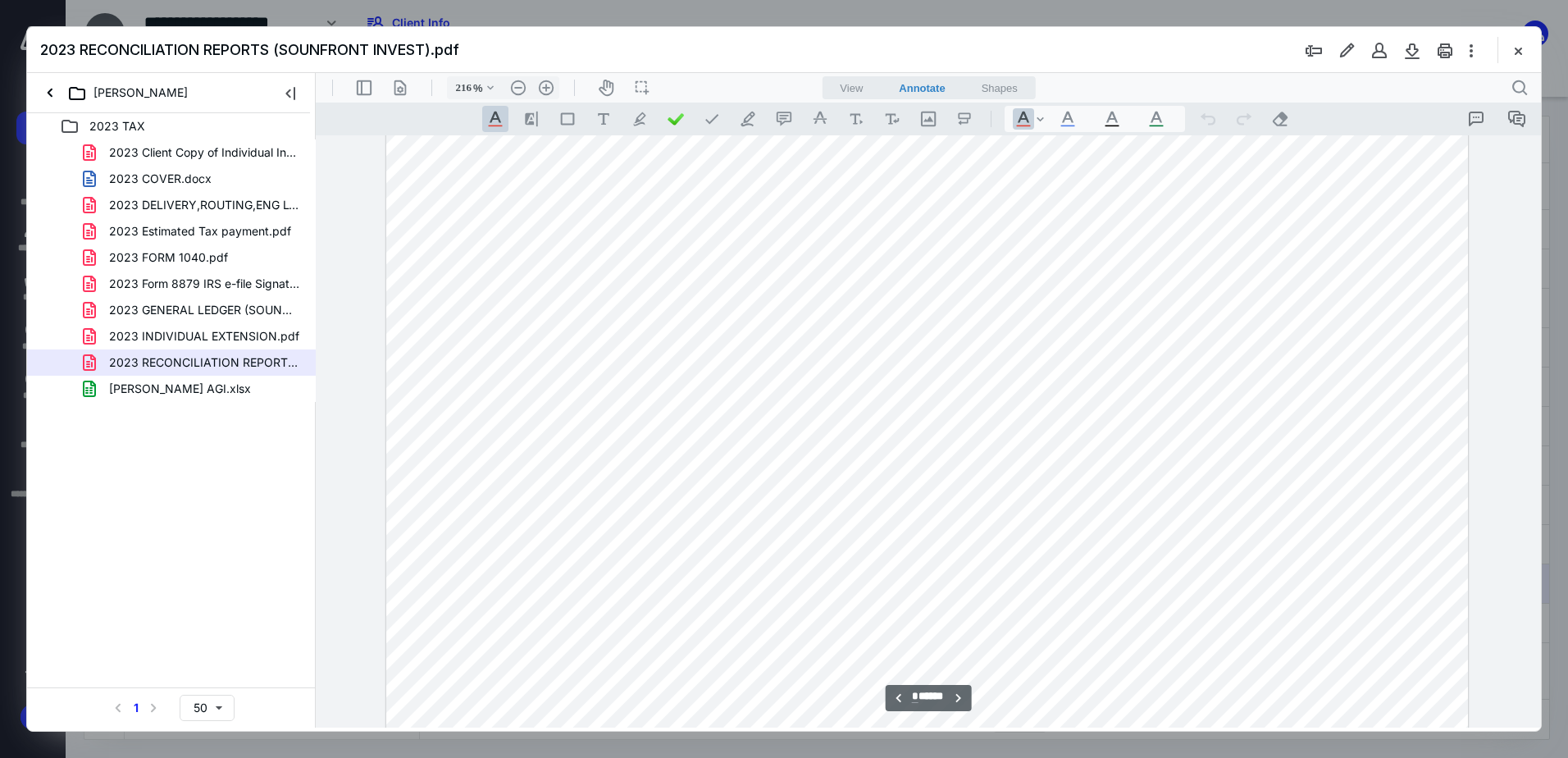 scroll, scrollTop: 11649, scrollLeft: 0, axis: vertical 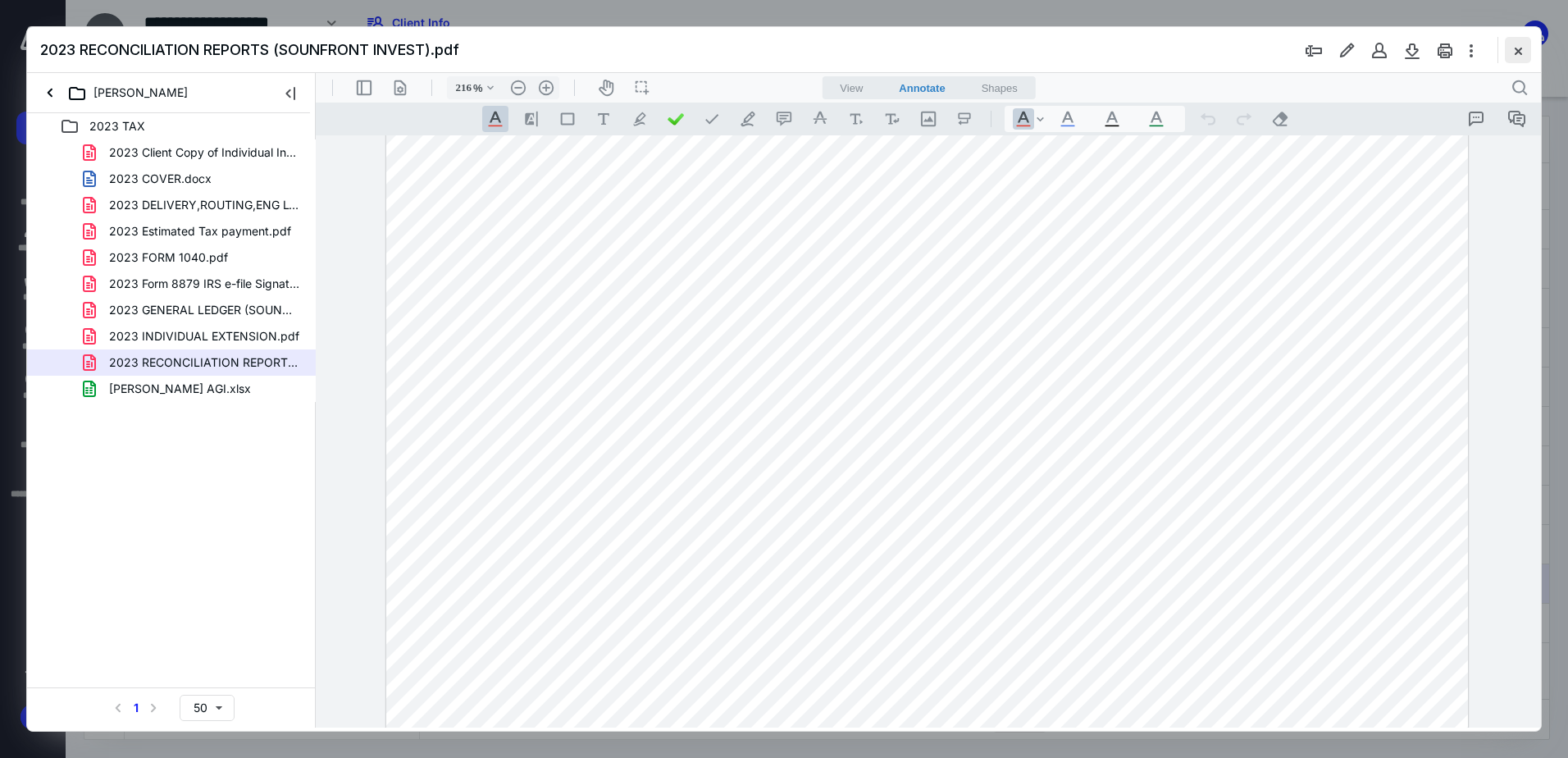 click at bounding box center (1518, 50) 